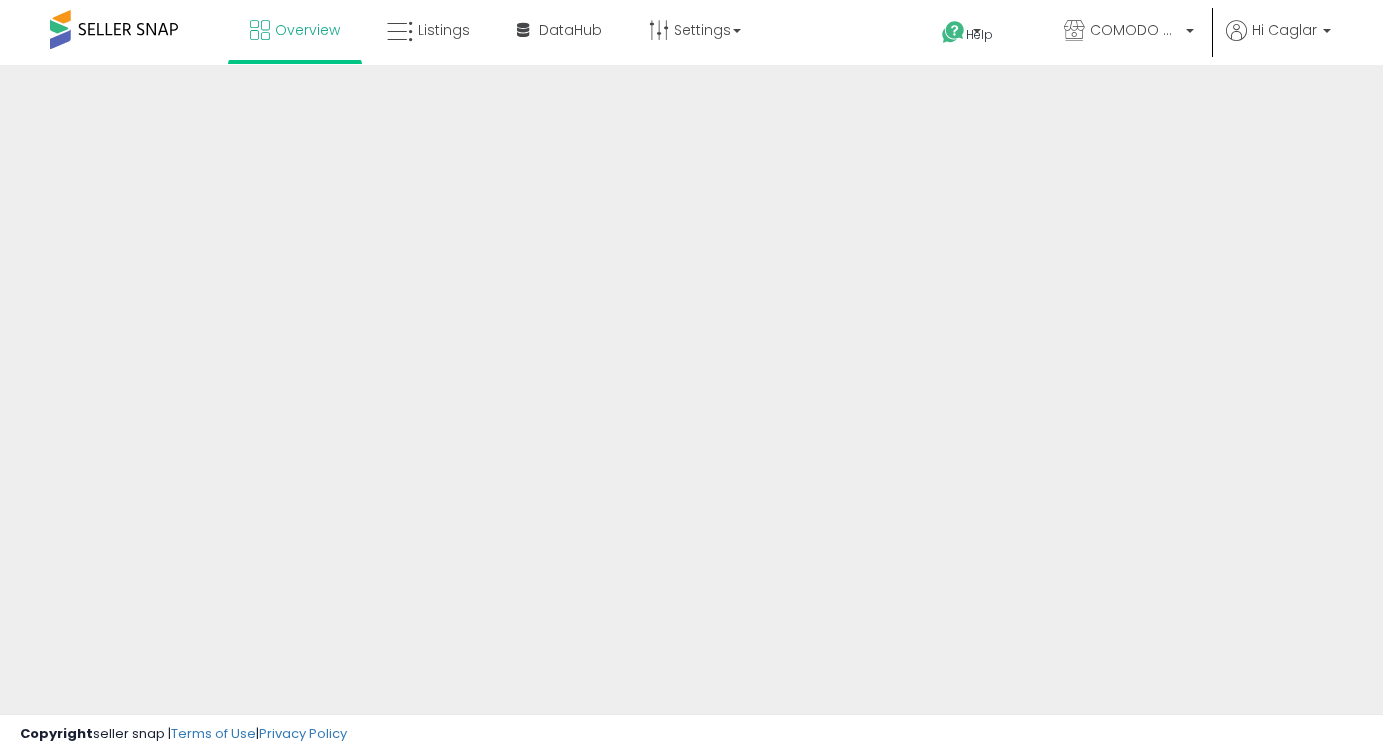 scroll, scrollTop: 0, scrollLeft: 0, axis: both 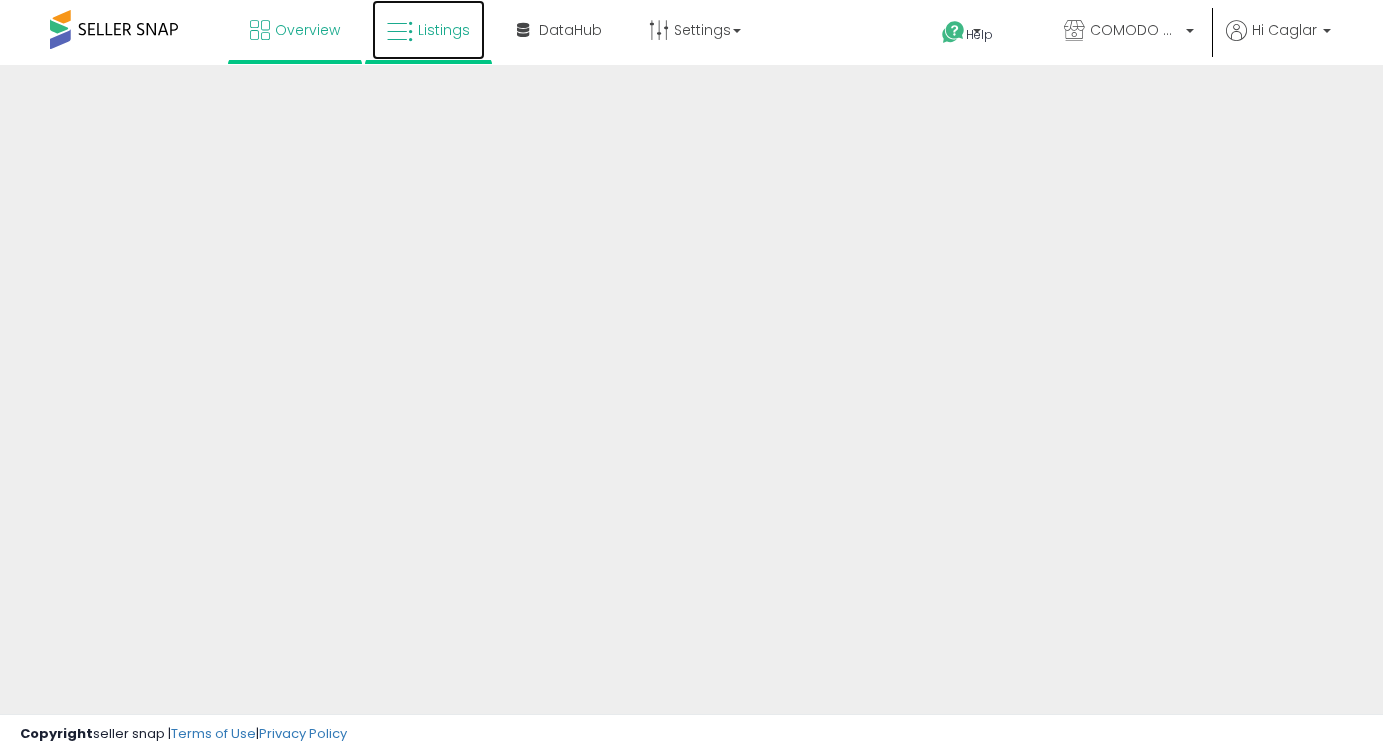 click on "Listings" at bounding box center [444, 30] 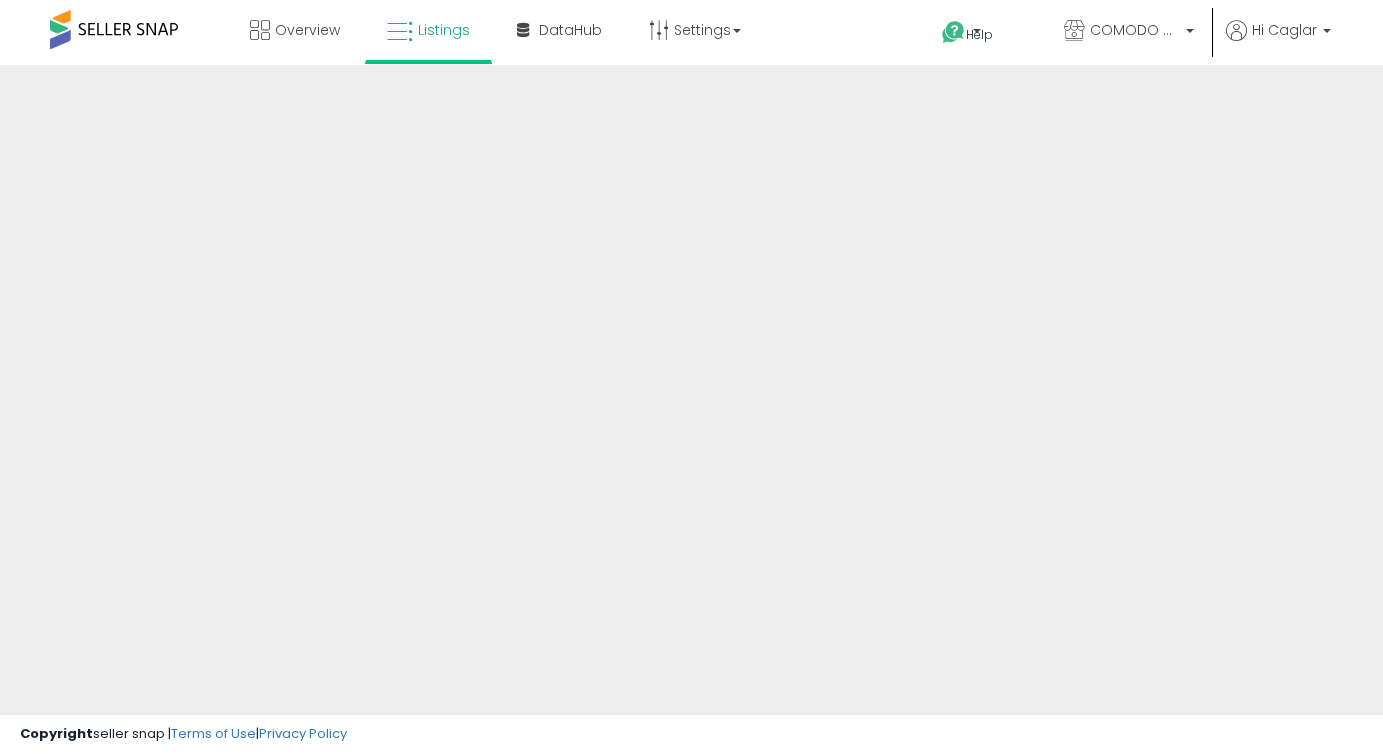 scroll, scrollTop: 0, scrollLeft: 0, axis: both 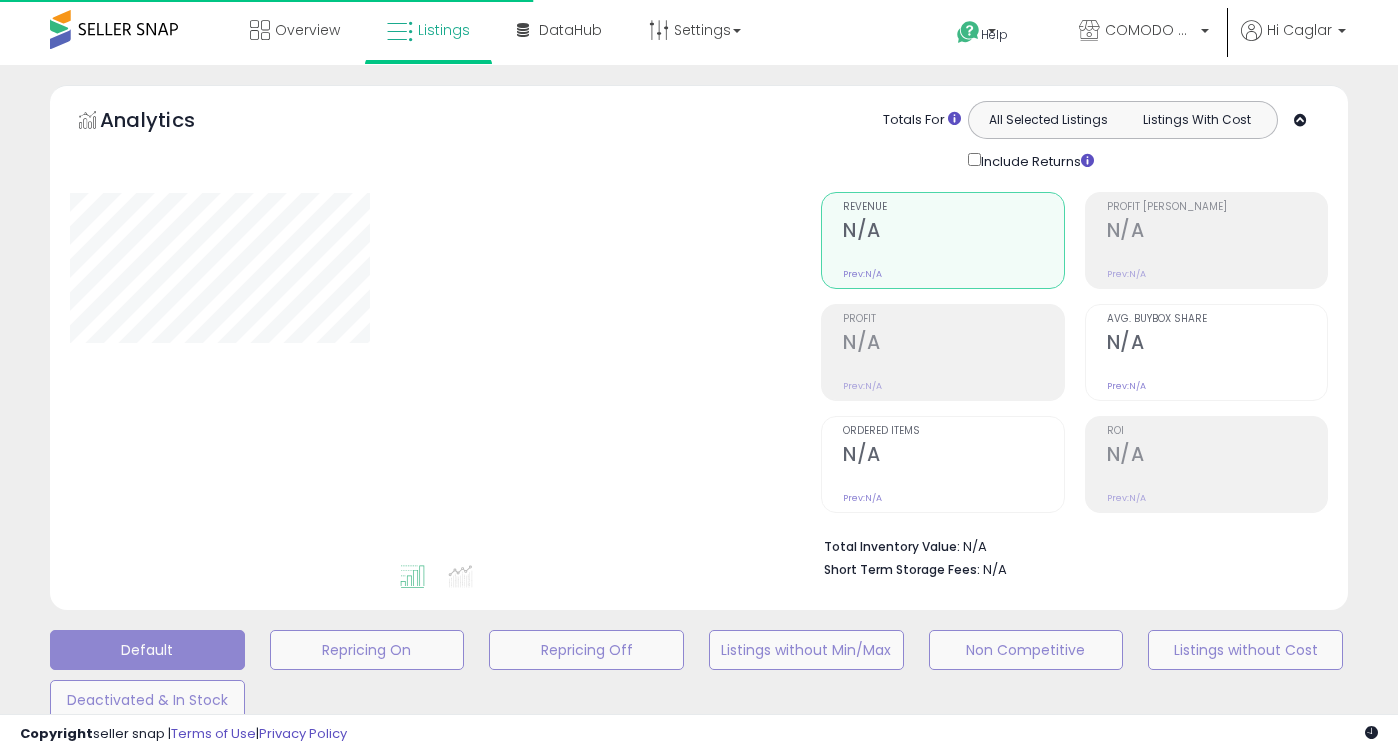 type on "**********" 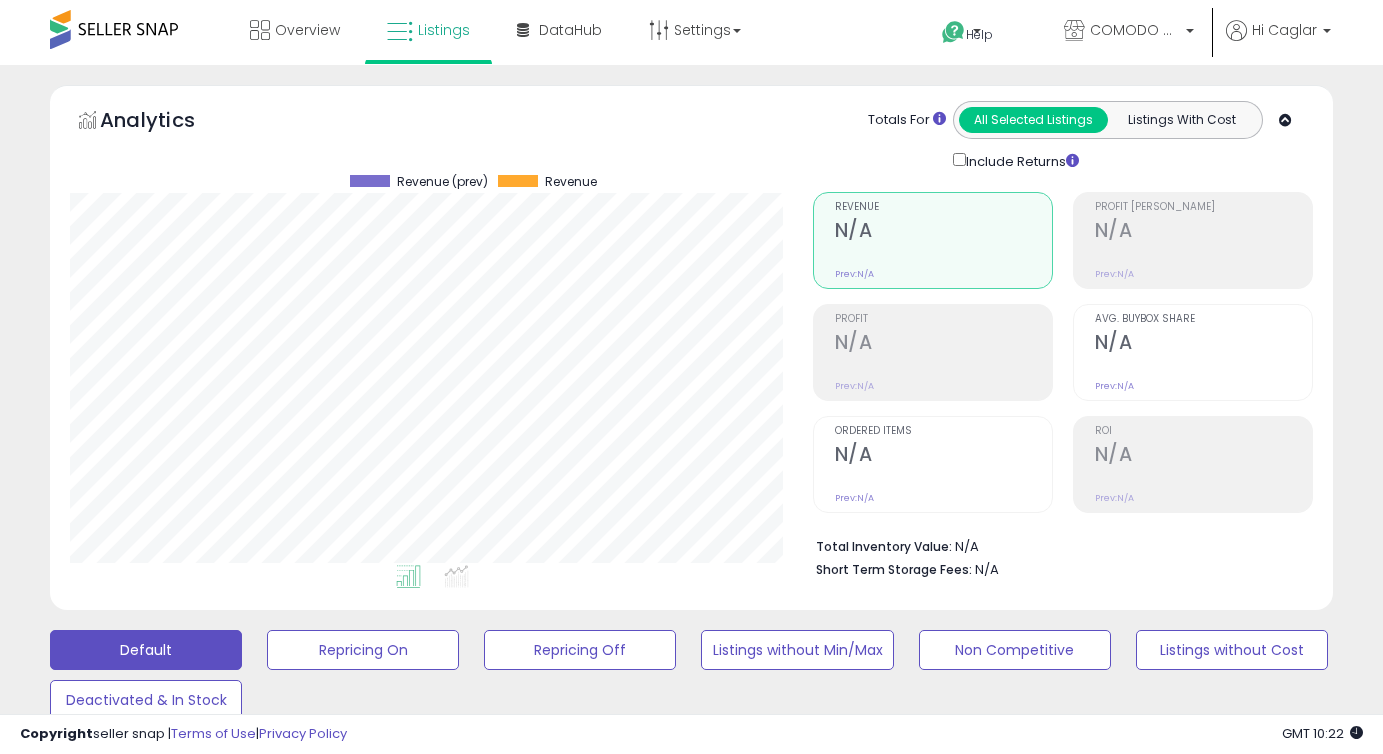 scroll, scrollTop: 999590, scrollLeft: 999257, axis: both 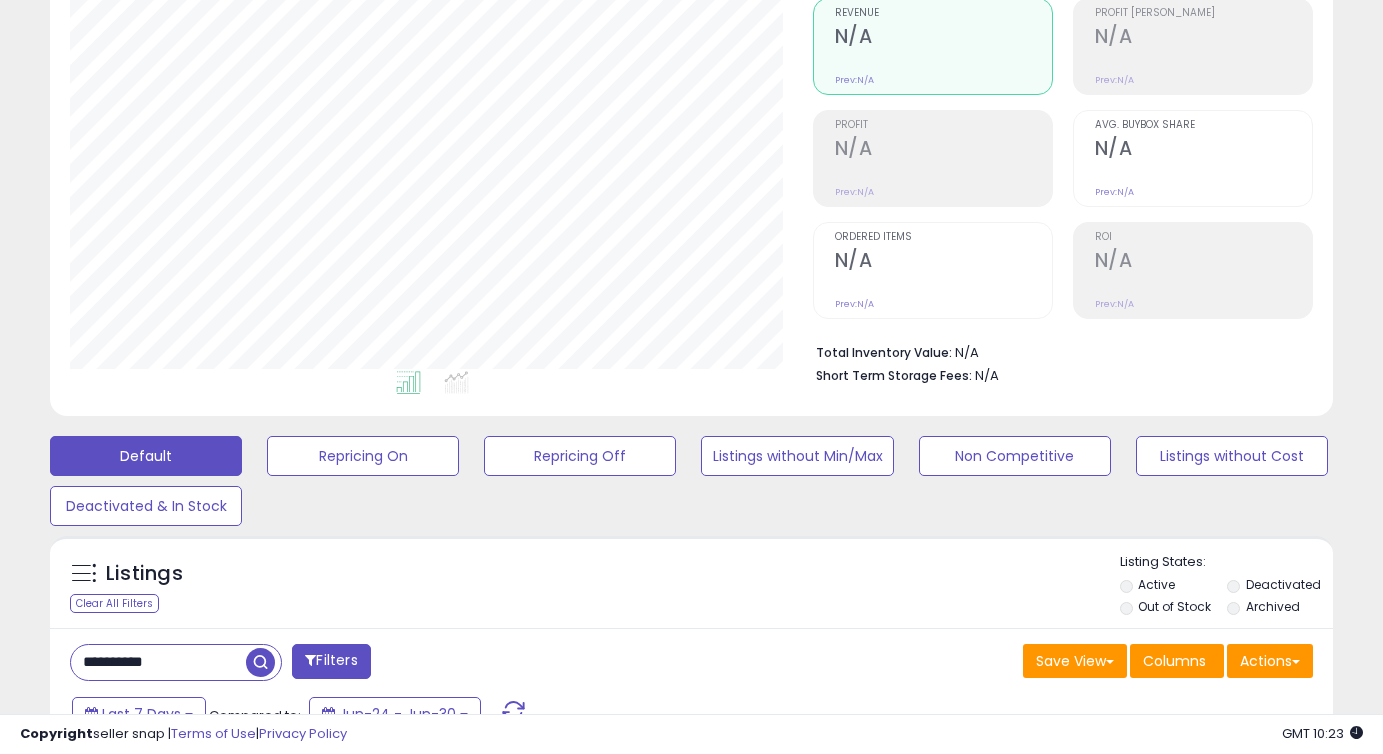 click on "**********" at bounding box center (158, 662) 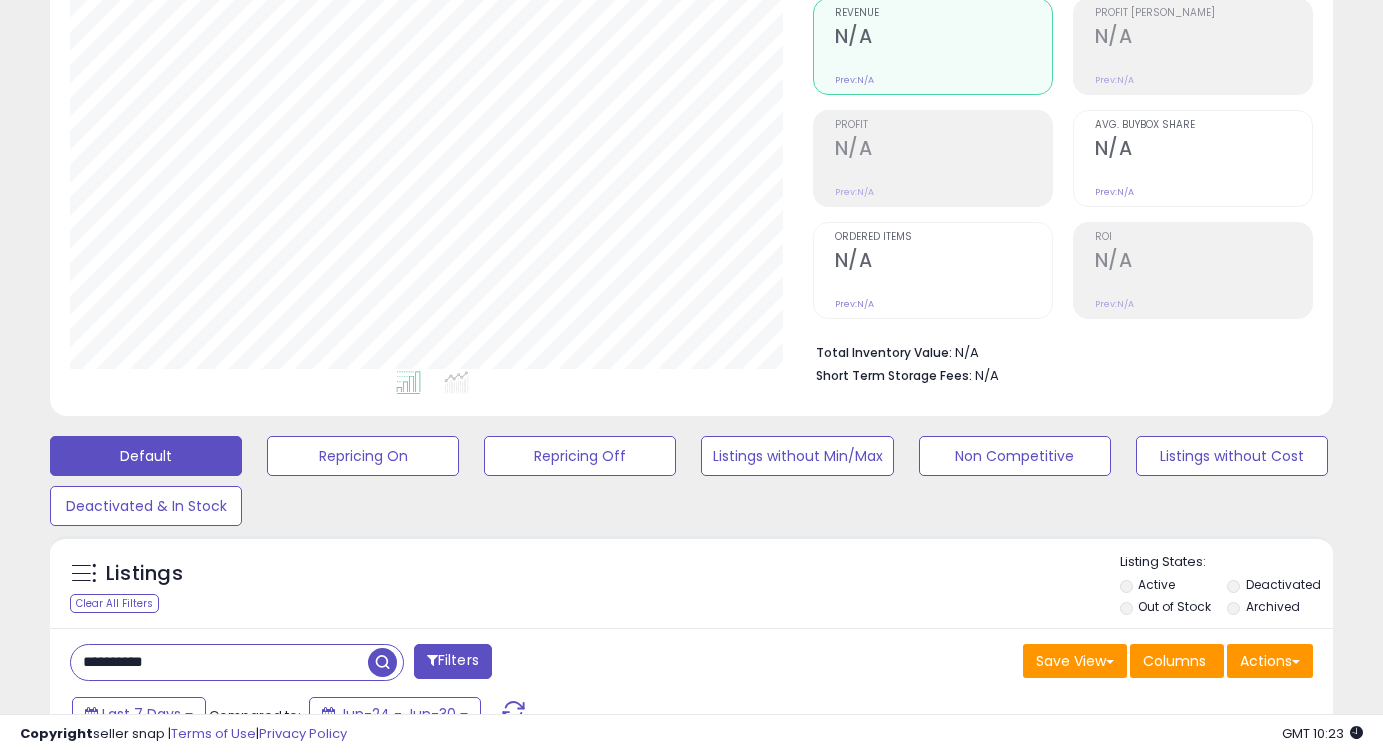 click on "**********" at bounding box center (219, 662) 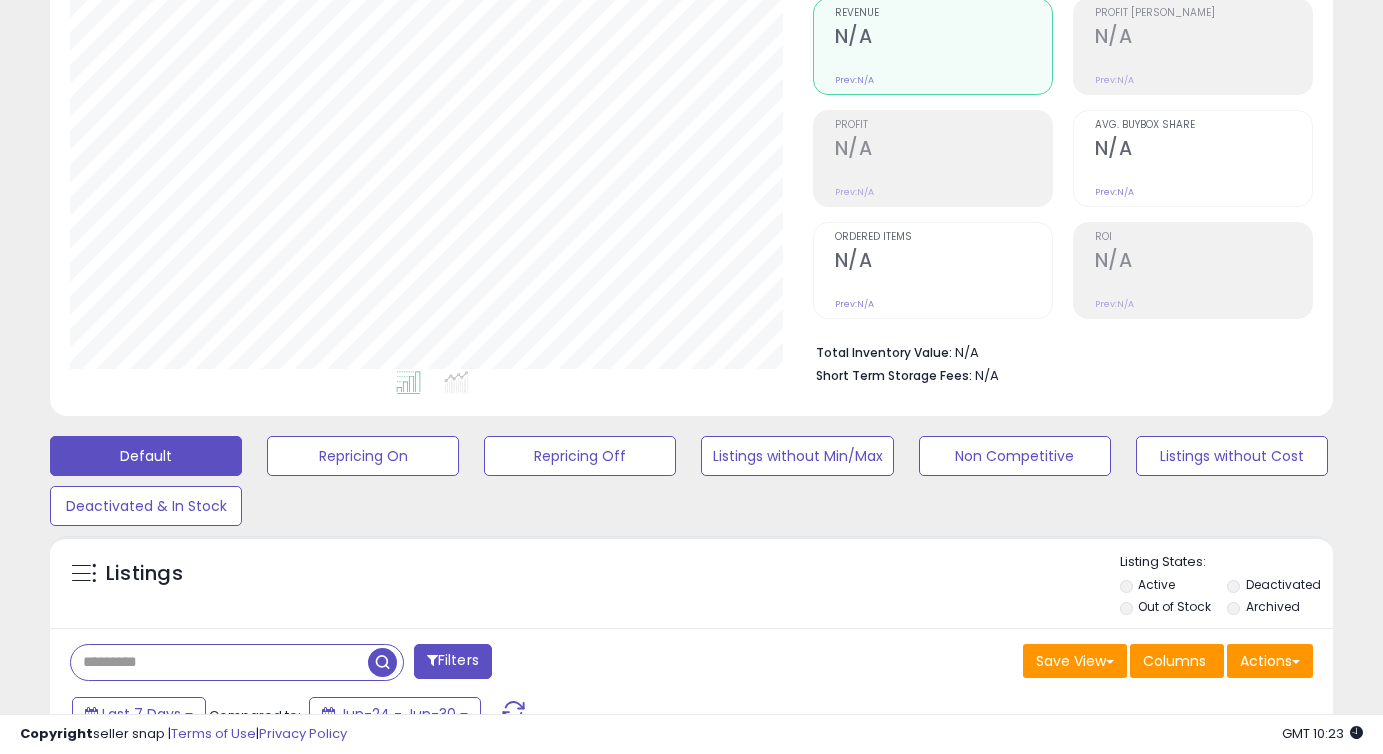 type 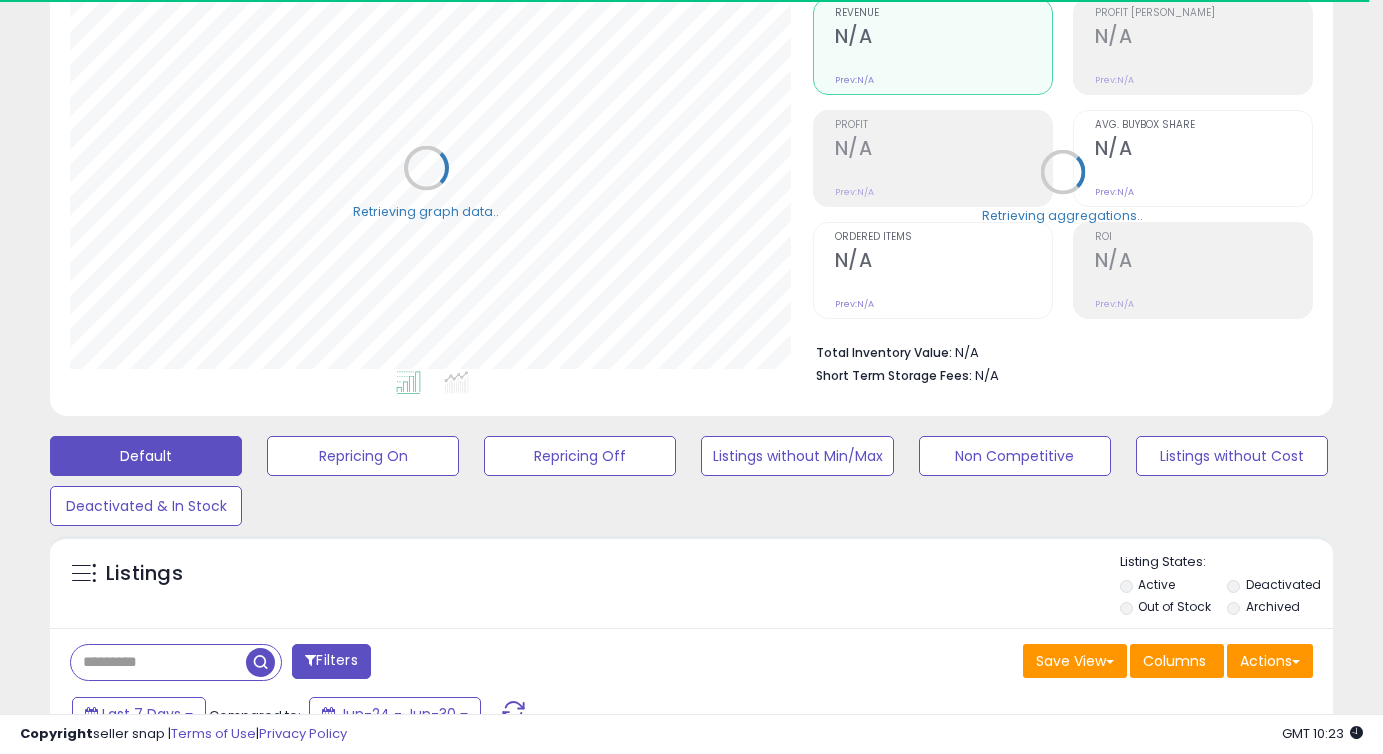scroll, scrollTop: 410, scrollLeft: 742, axis: both 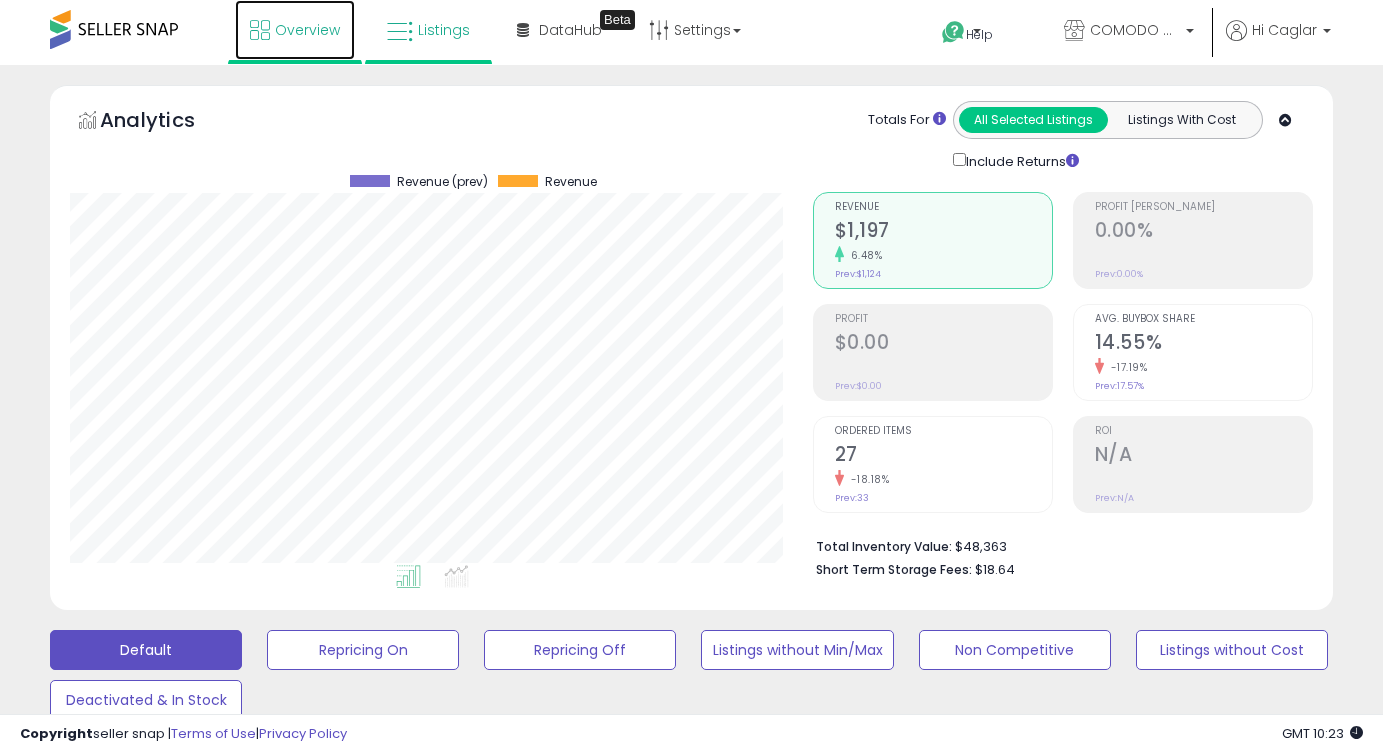 click on "Overview" at bounding box center [295, 30] 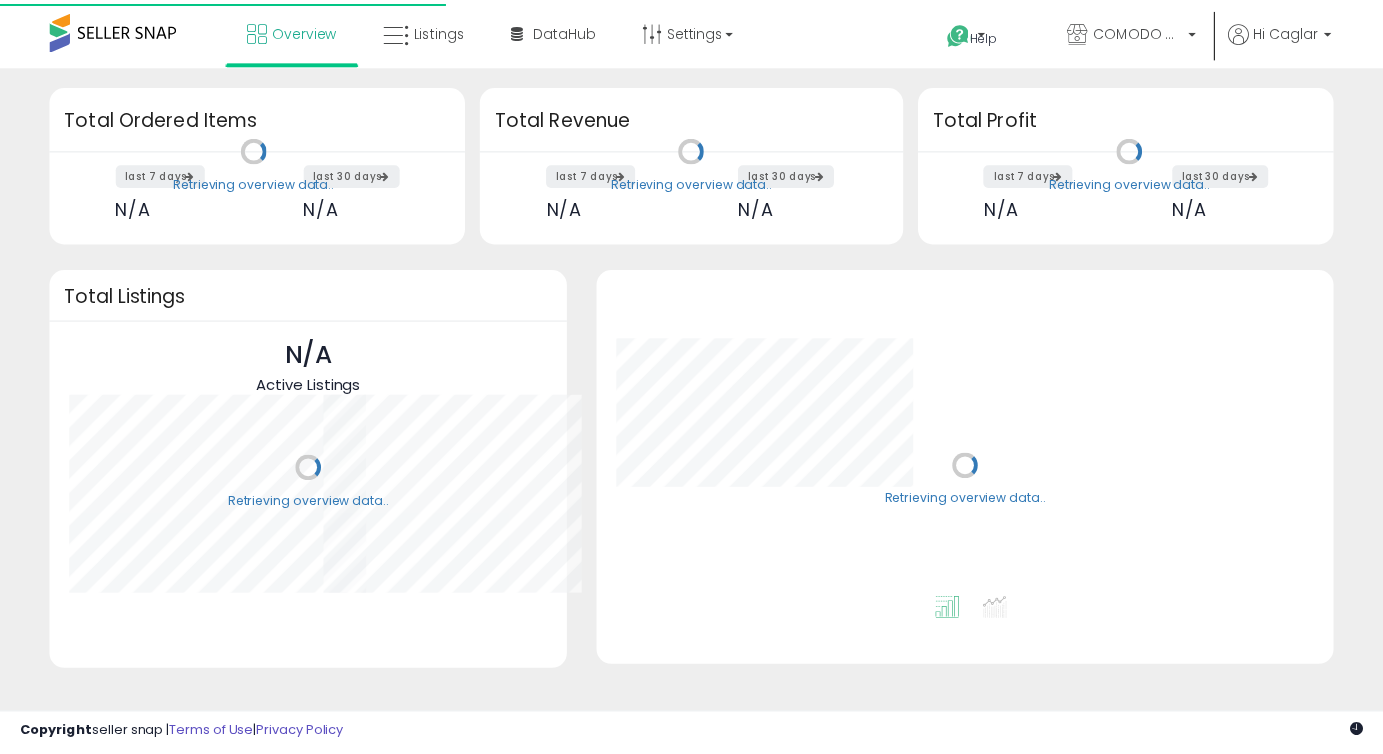 scroll, scrollTop: 0, scrollLeft: 0, axis: both 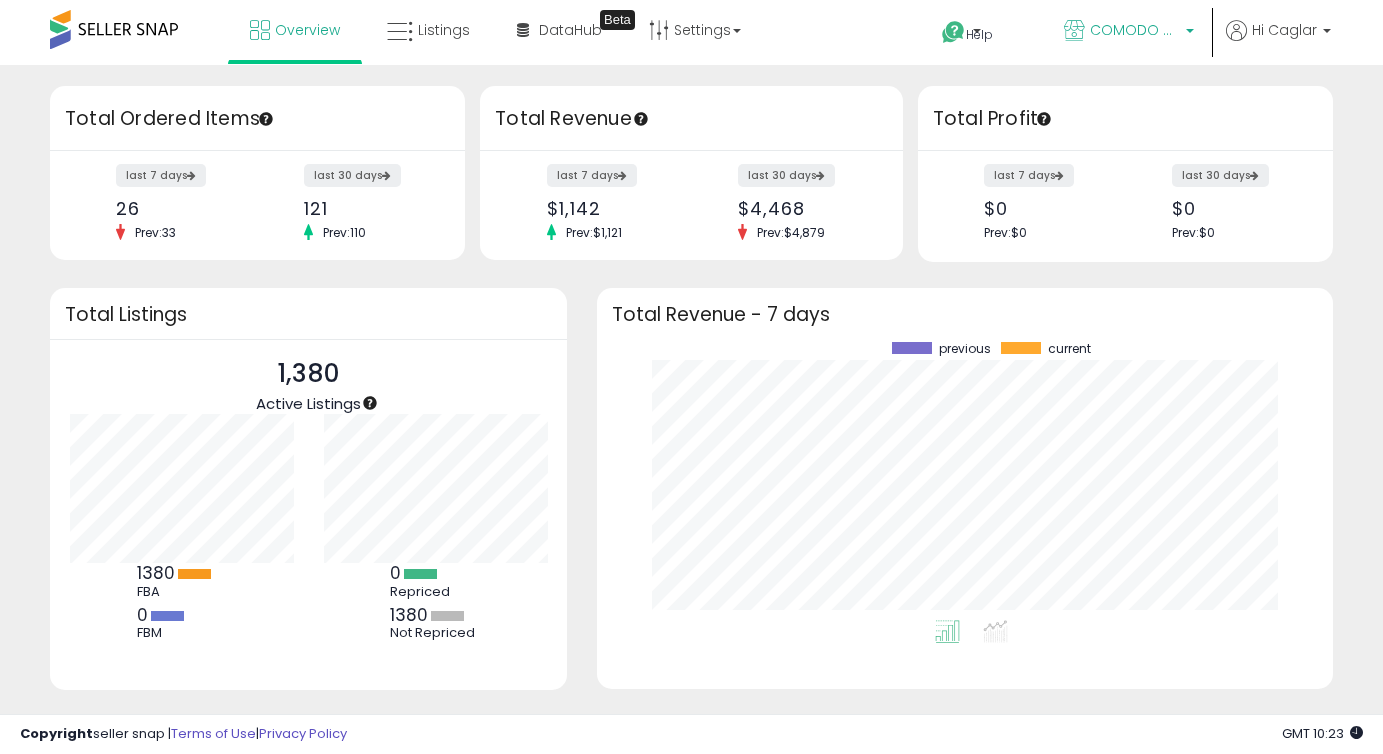 click on "COMODO HOME CA" at bounding box center [1129, 32] 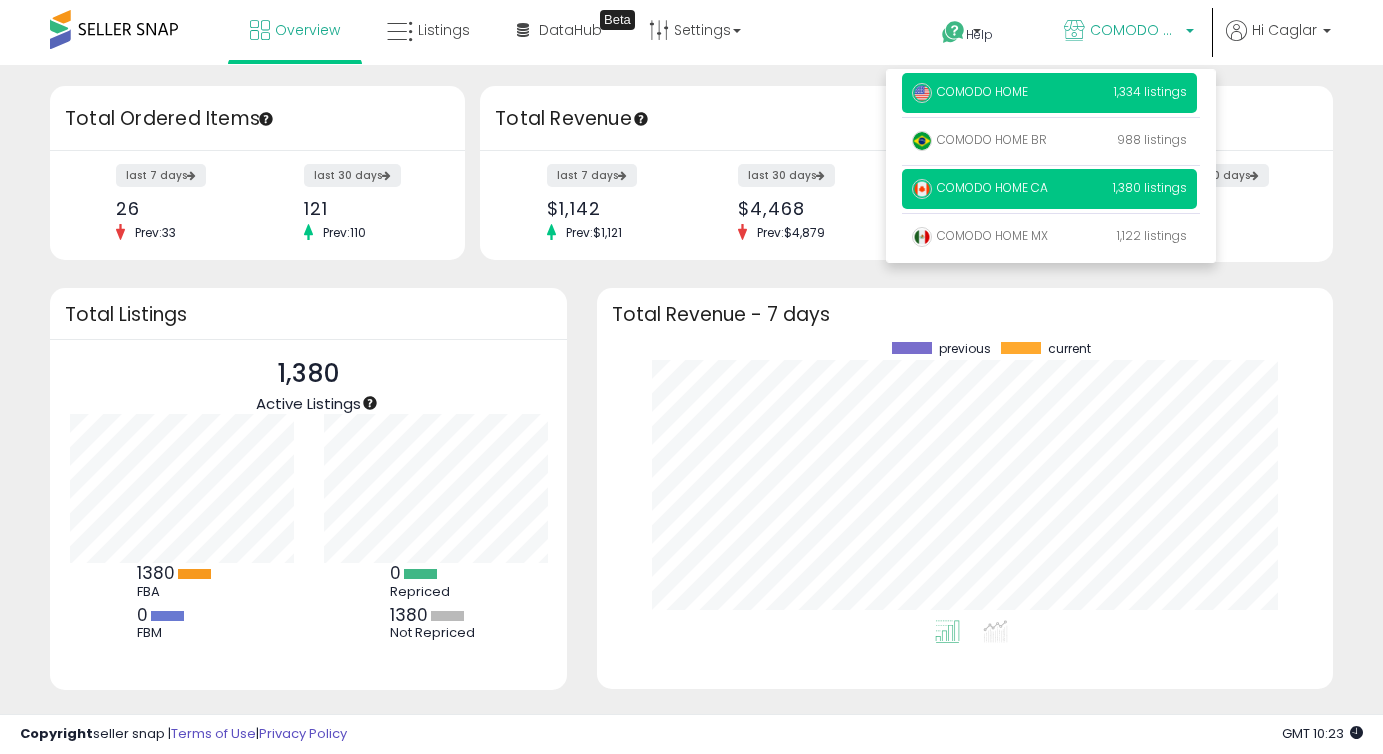 click on "COMODO HOME
1,334
listings" at bounding box center (1049, 93) 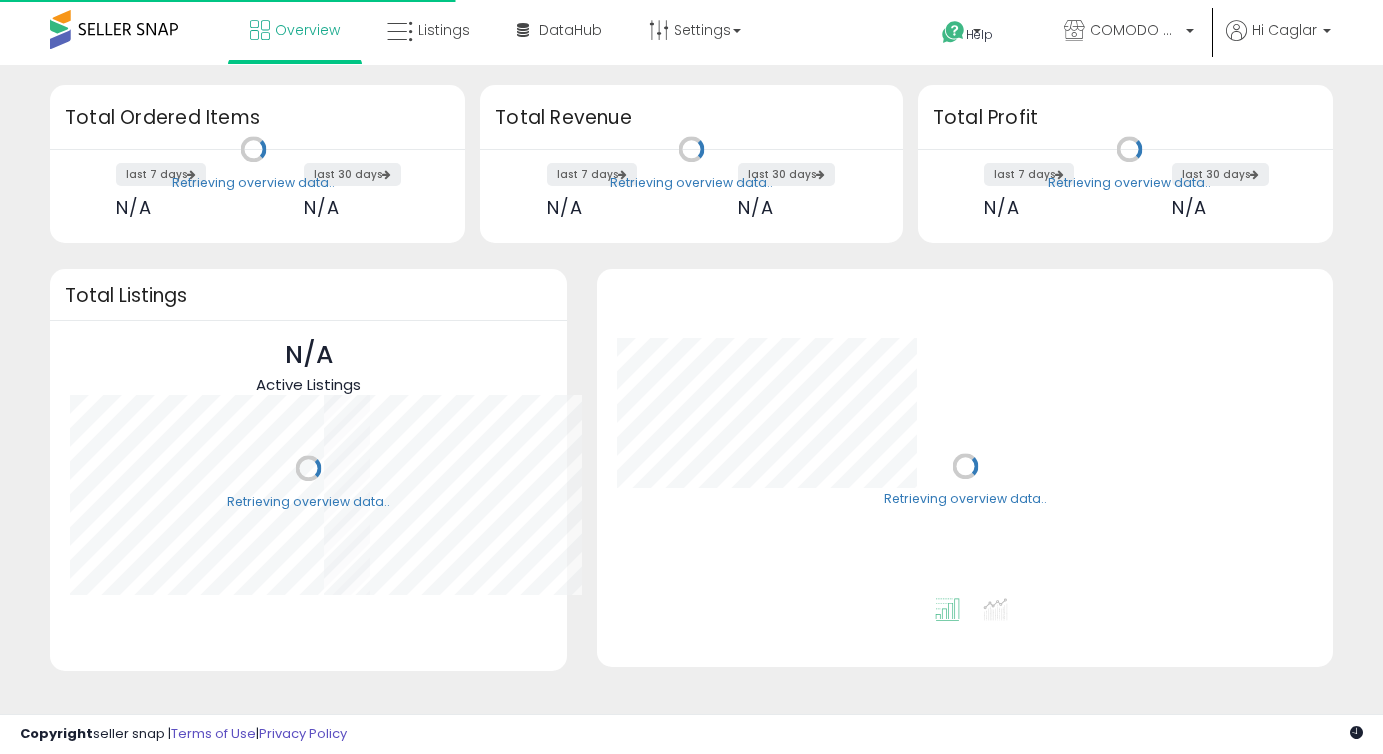 scroll, scrollTop: 0, scrollLeft: 0, axis: both 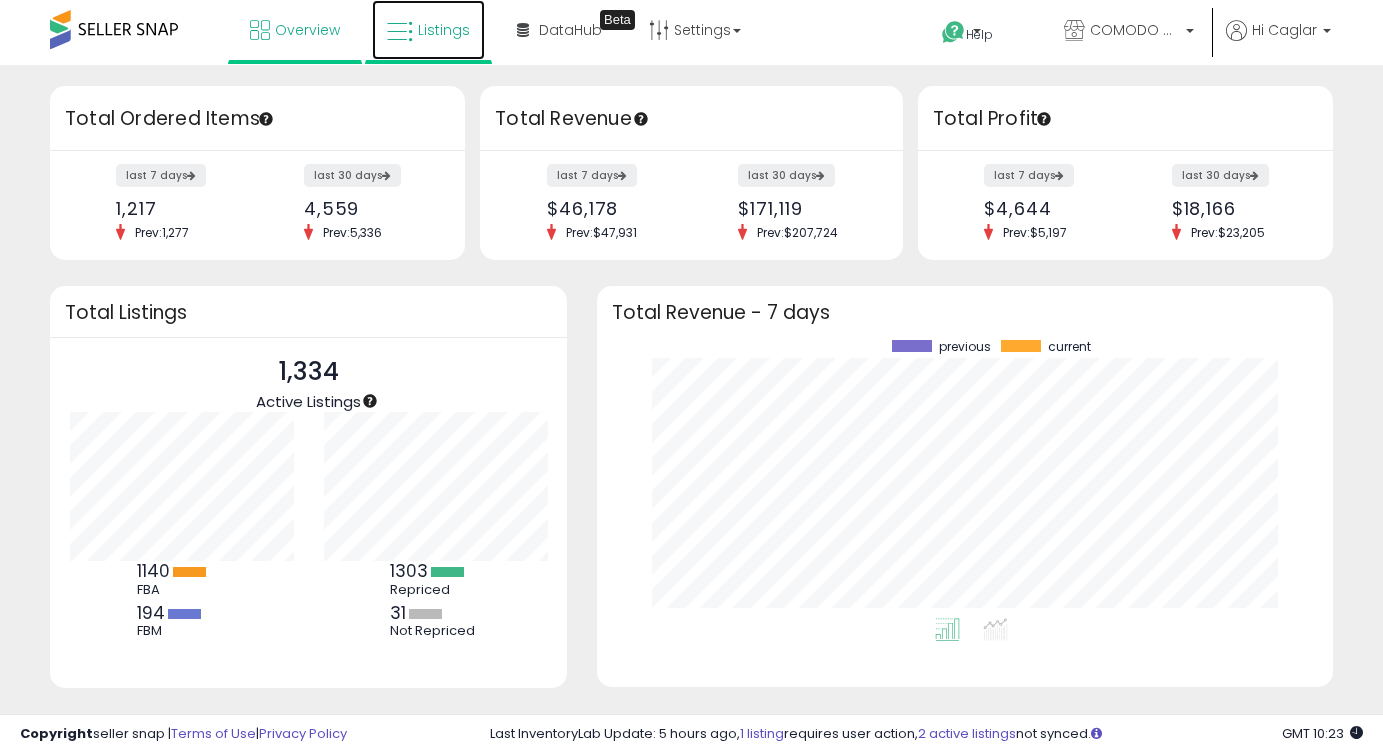 click on "Listings" at bounding box center [444, 30] 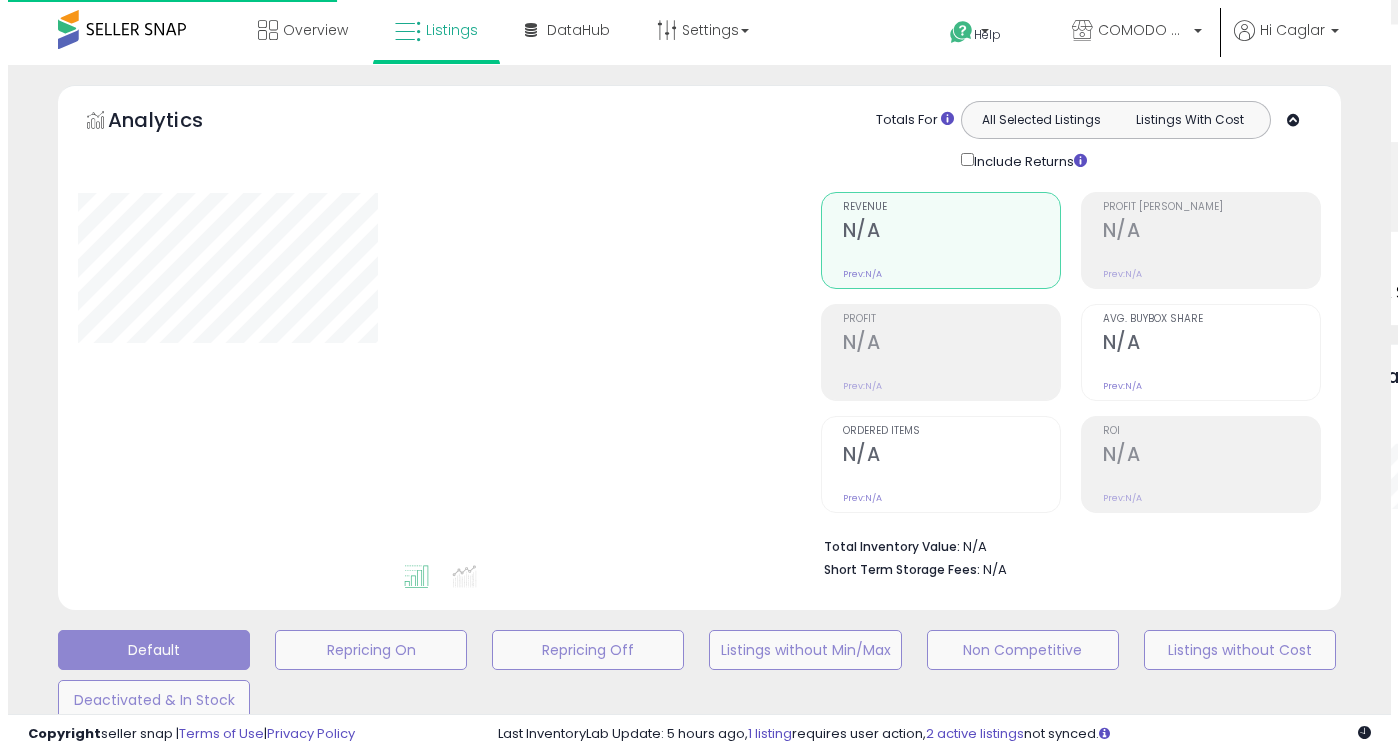 scroll, scrollTop: 0, scrollLeft: 0, axis: both 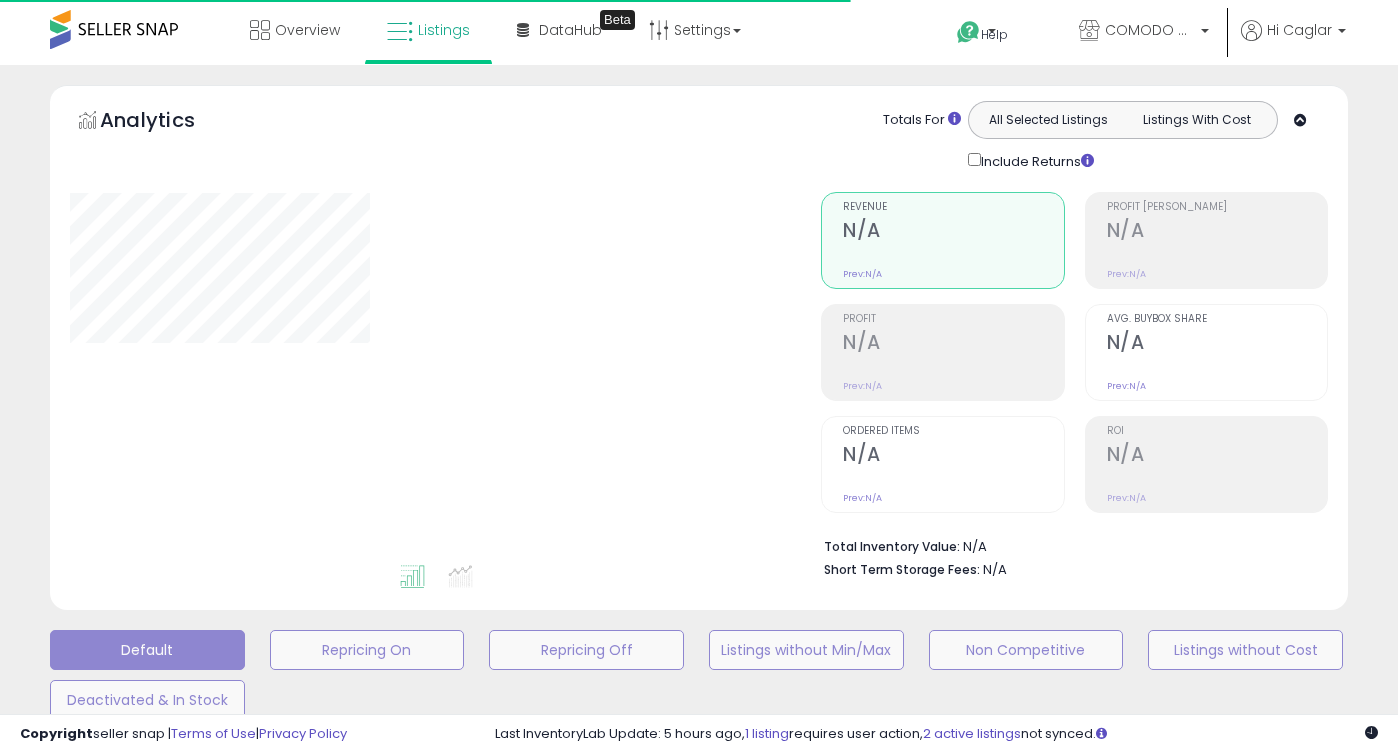 type on "**********" 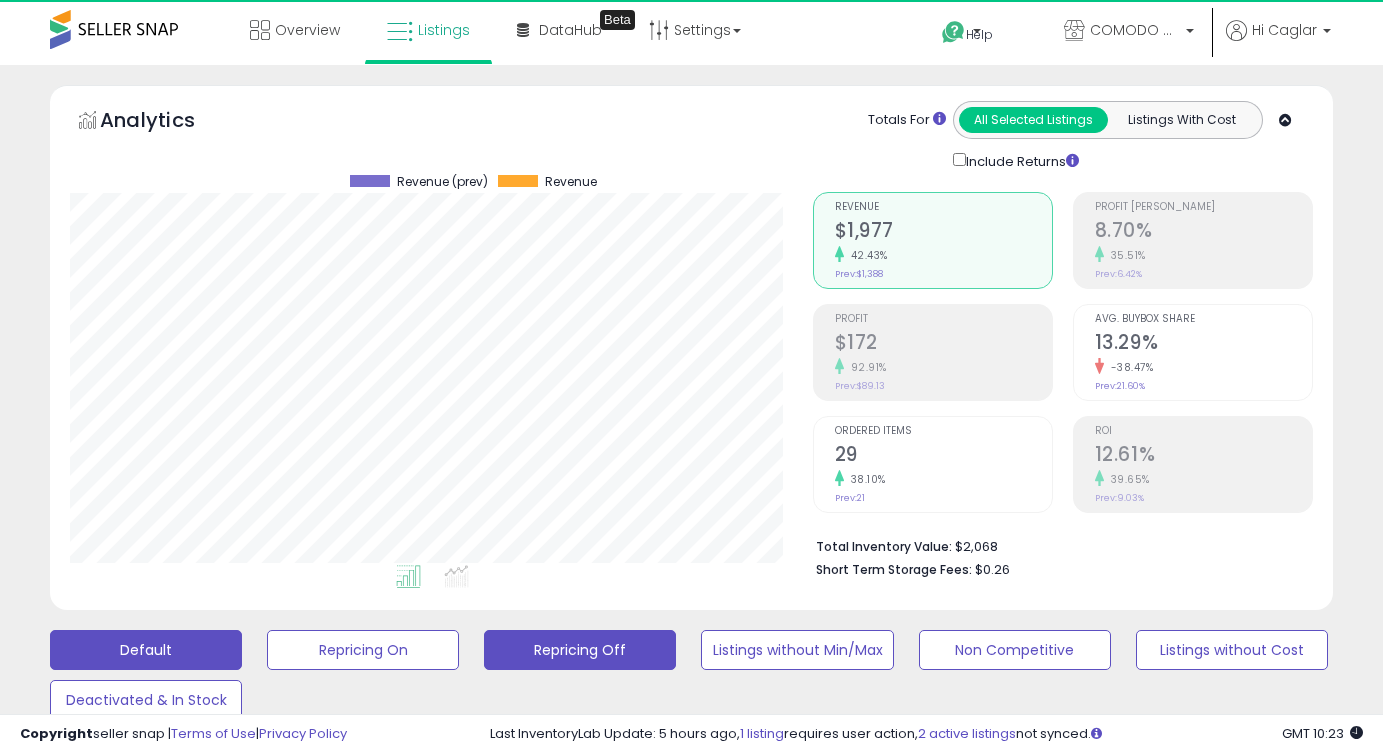 click on "Repricing Off" at bounding box center (363, 650) 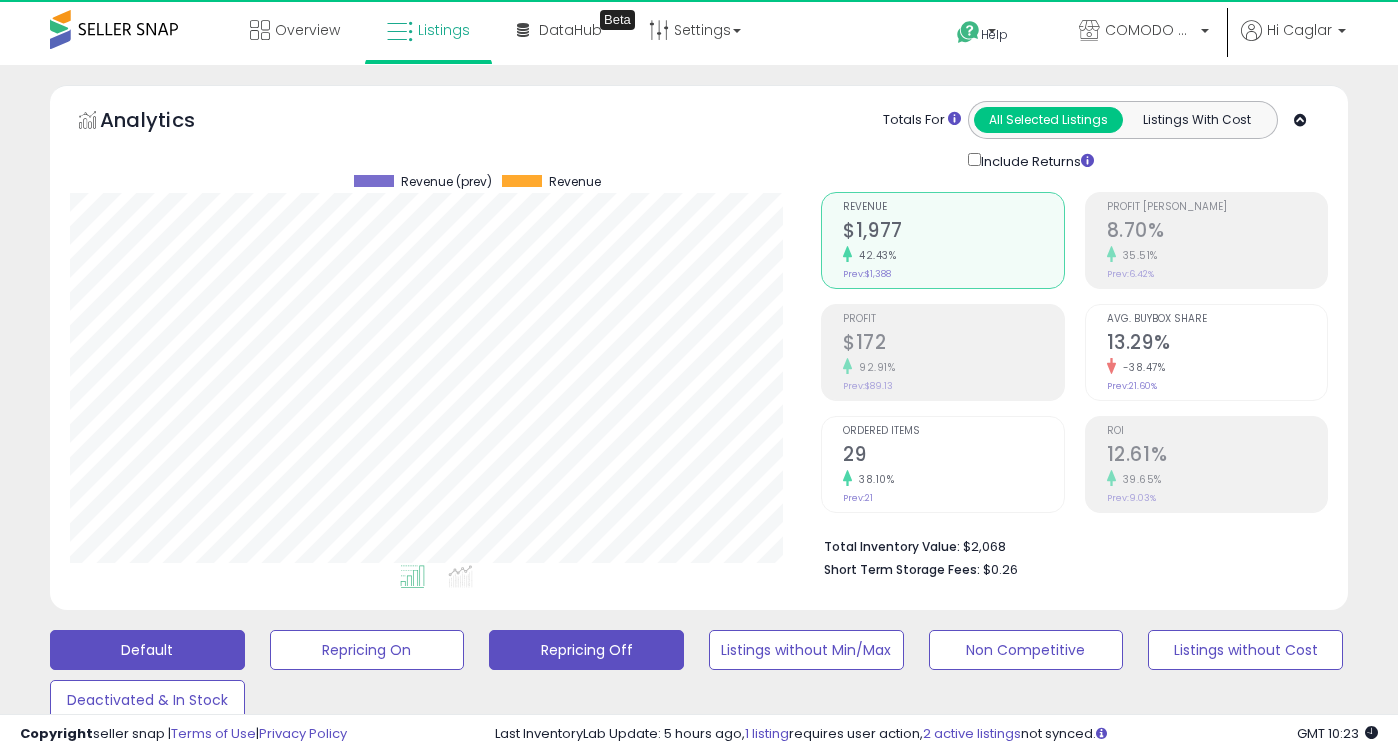 scroll, scrollTop: 999590, scrollLeft: 999248, axis: both 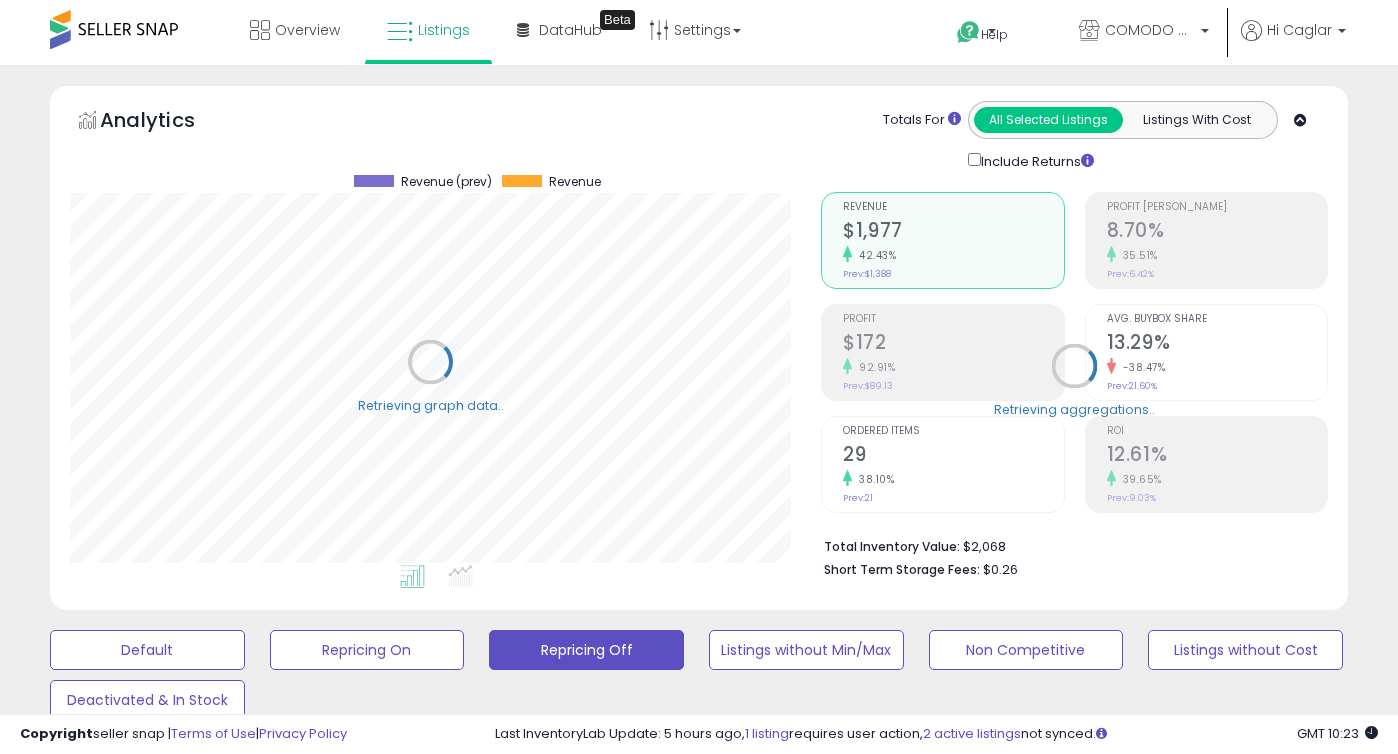 type 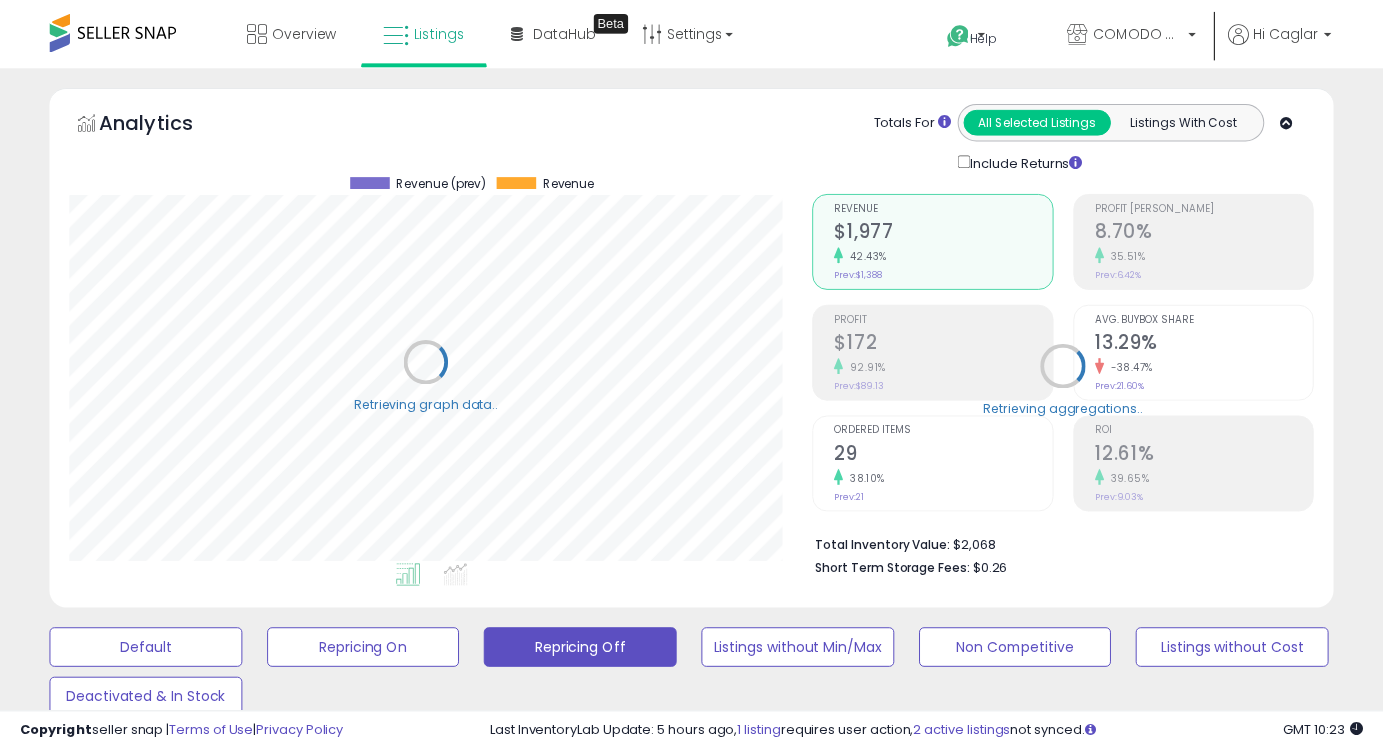 scroll, scrollTop: 260, scrollLeft: 0, axis: vertical 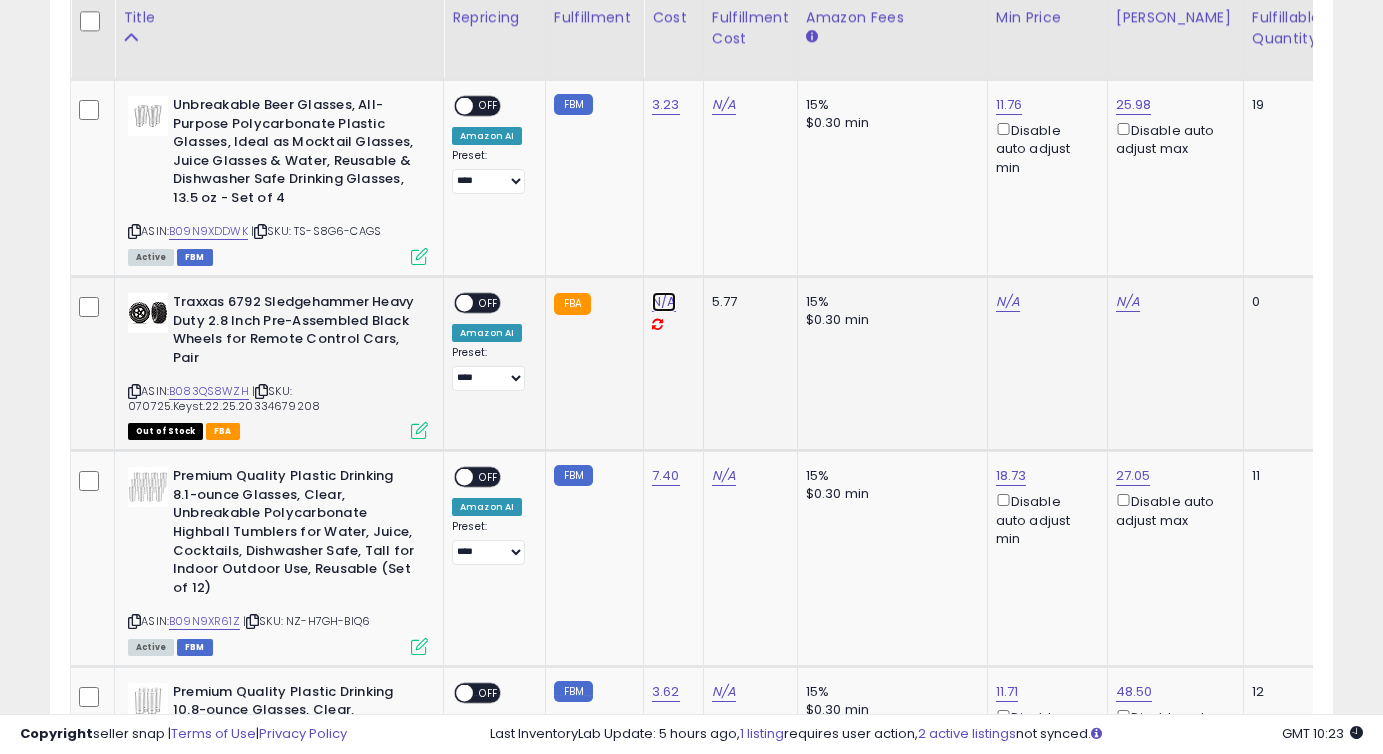 click on "N/A" at bounding box center (664, -1550) 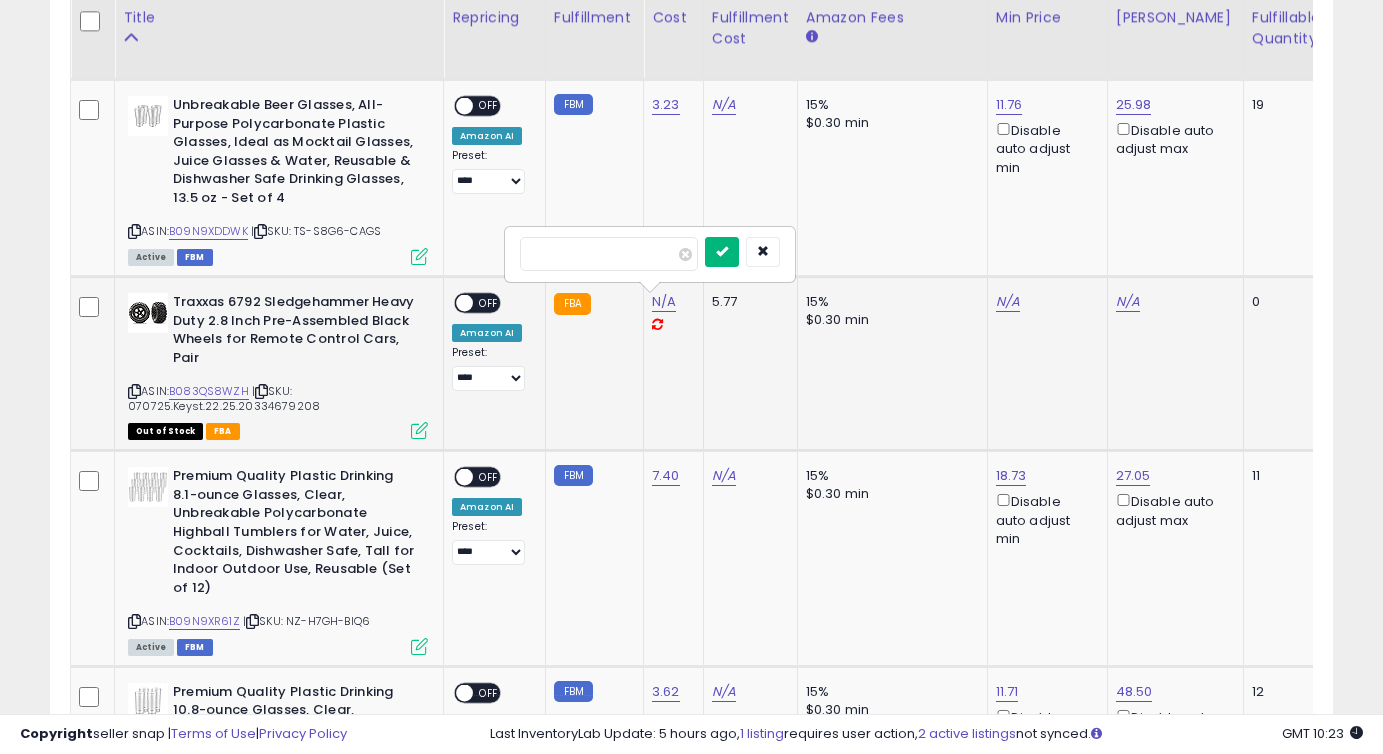 type on "*****" 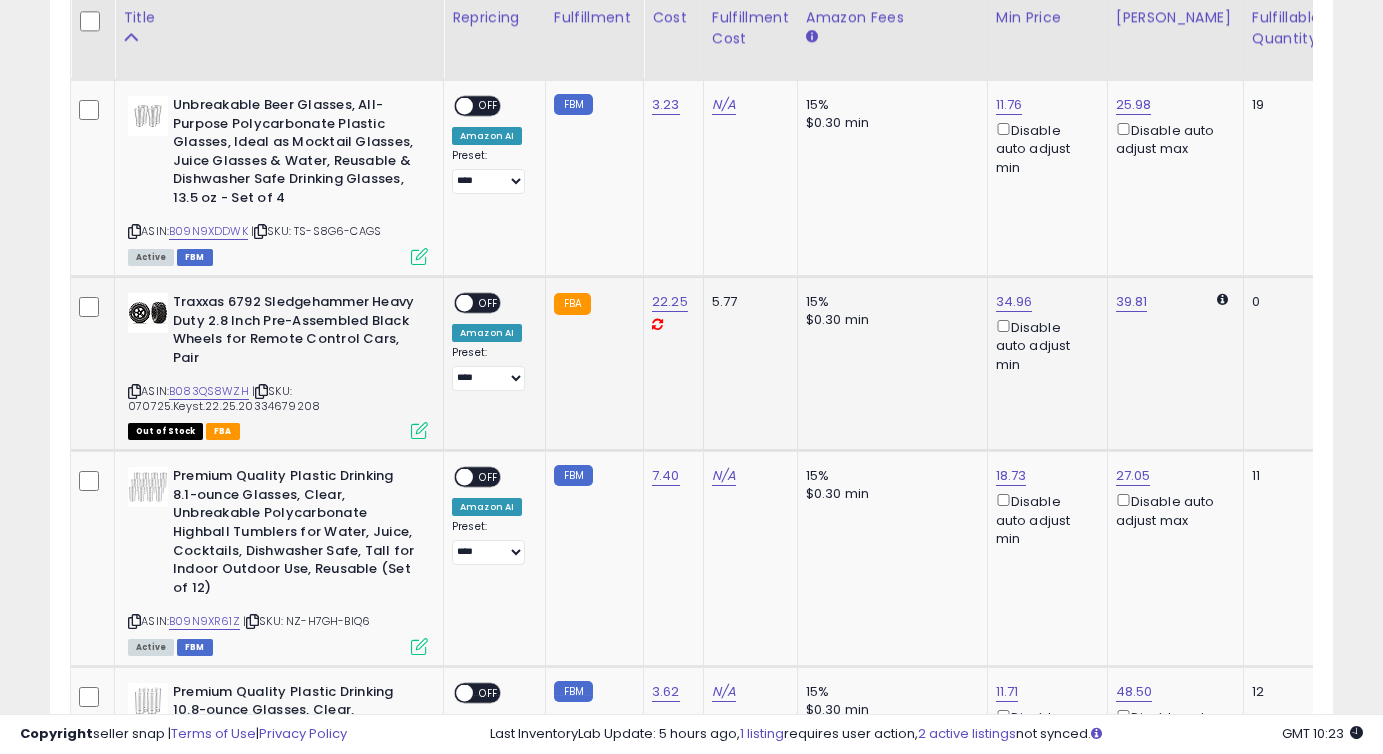click on "OFF" at bounding box center (489, 303) 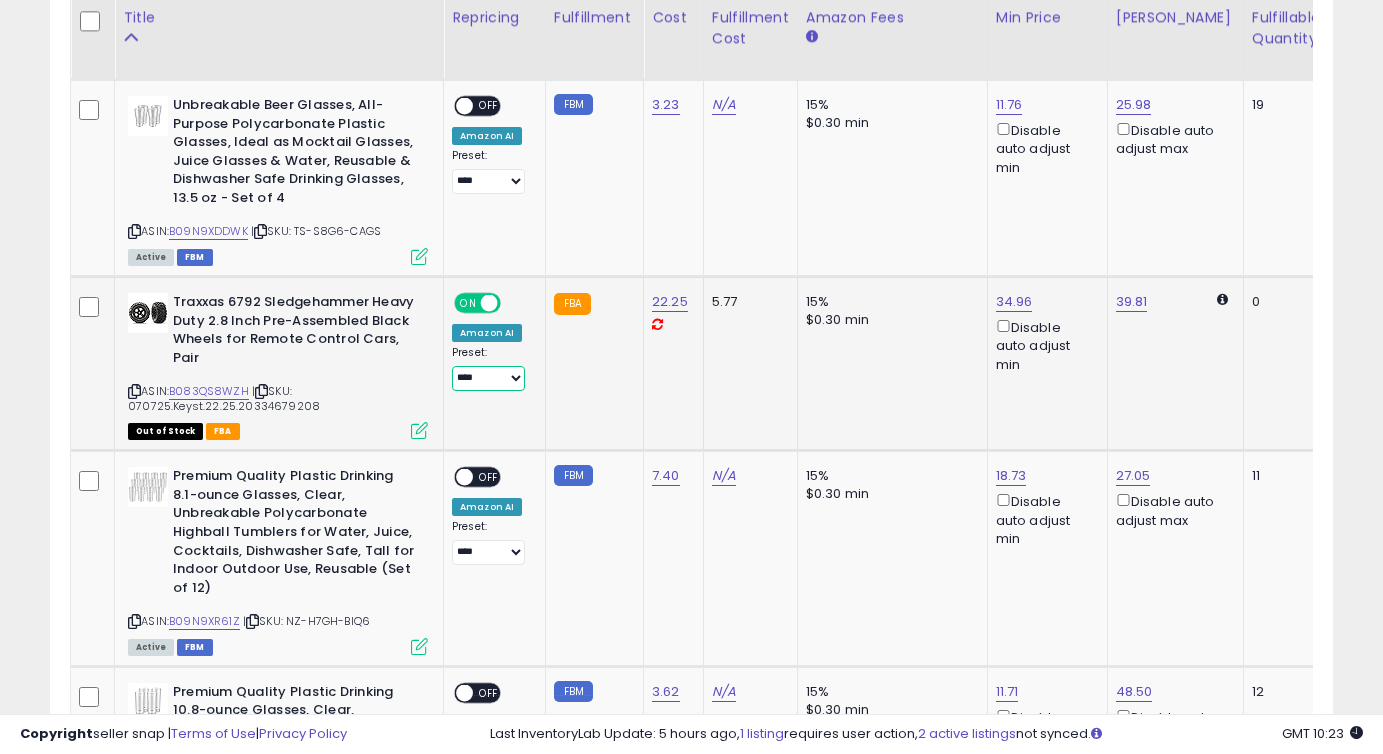 click on "**********" at bounding box center [488, 378] 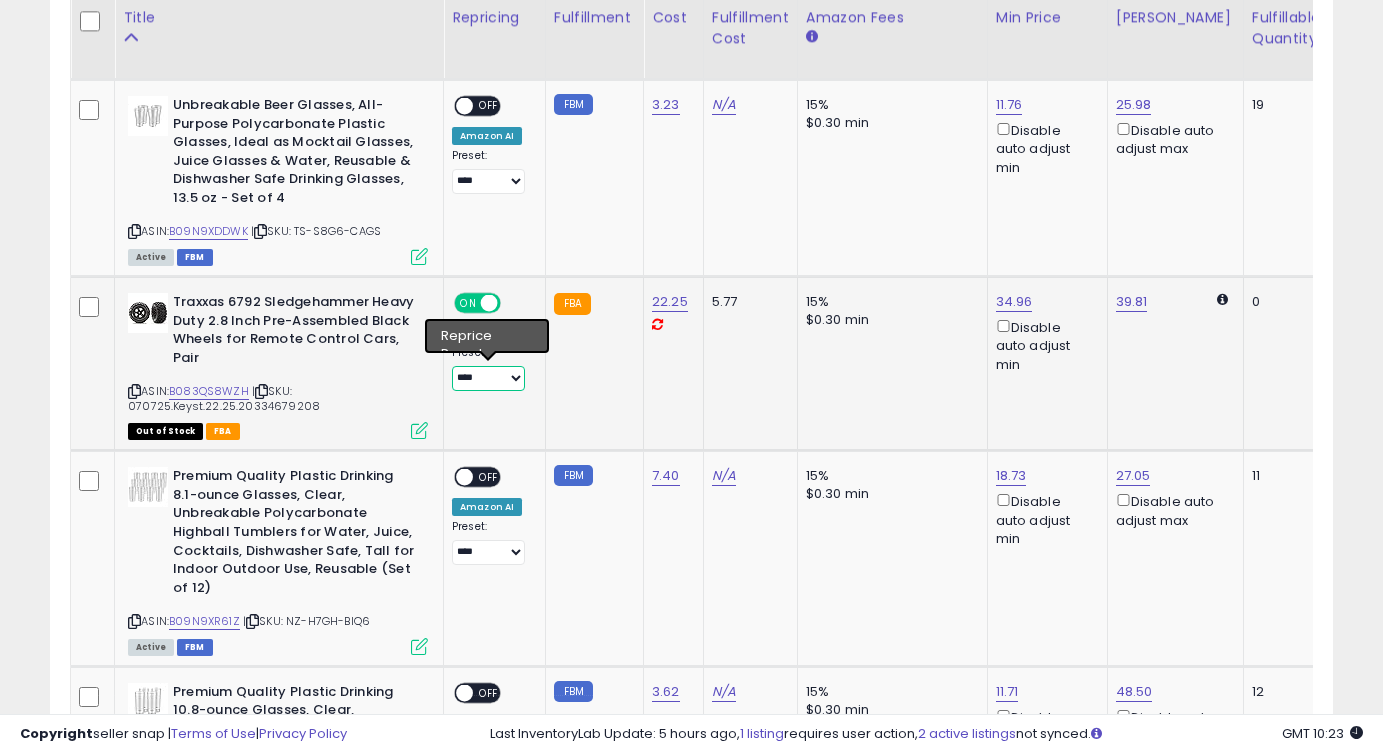 select on "**********" 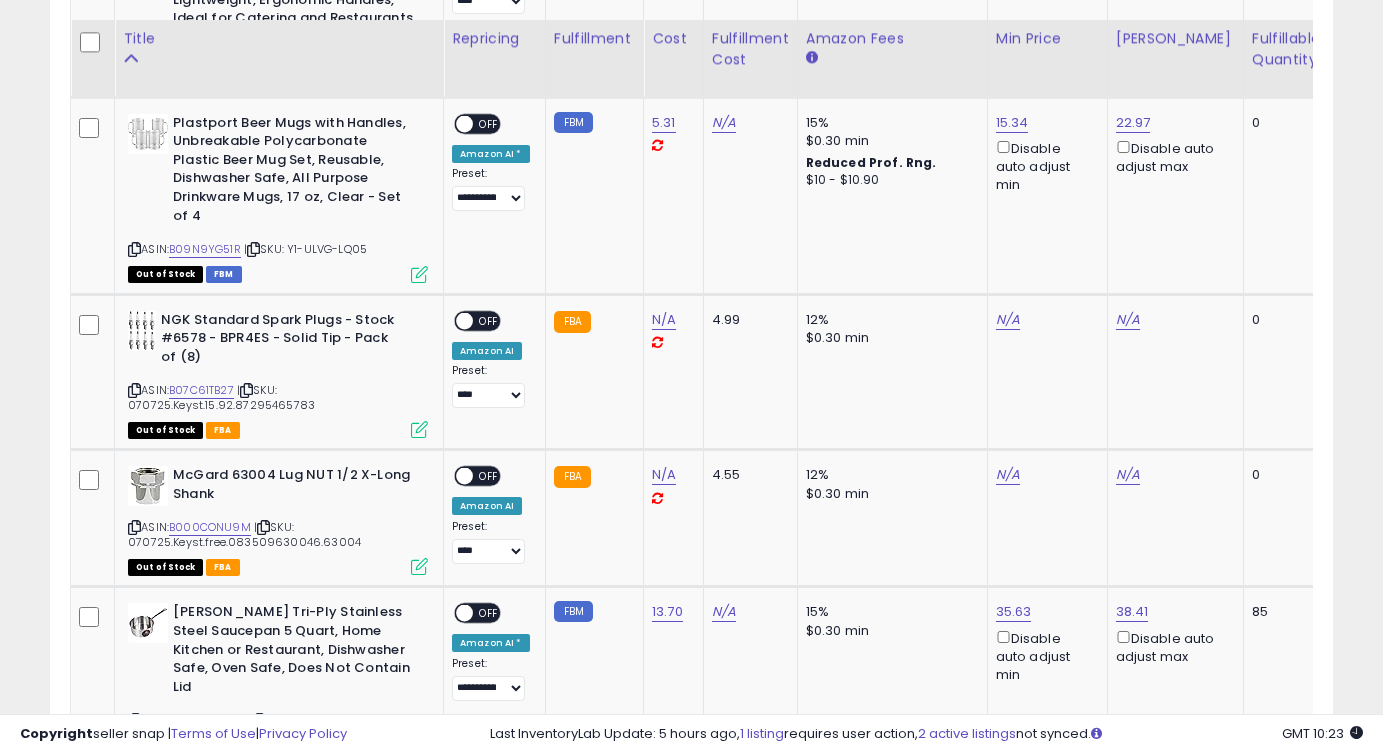 scroll, scrollTop: 4021, scrollLeft: 0, axis: vertical 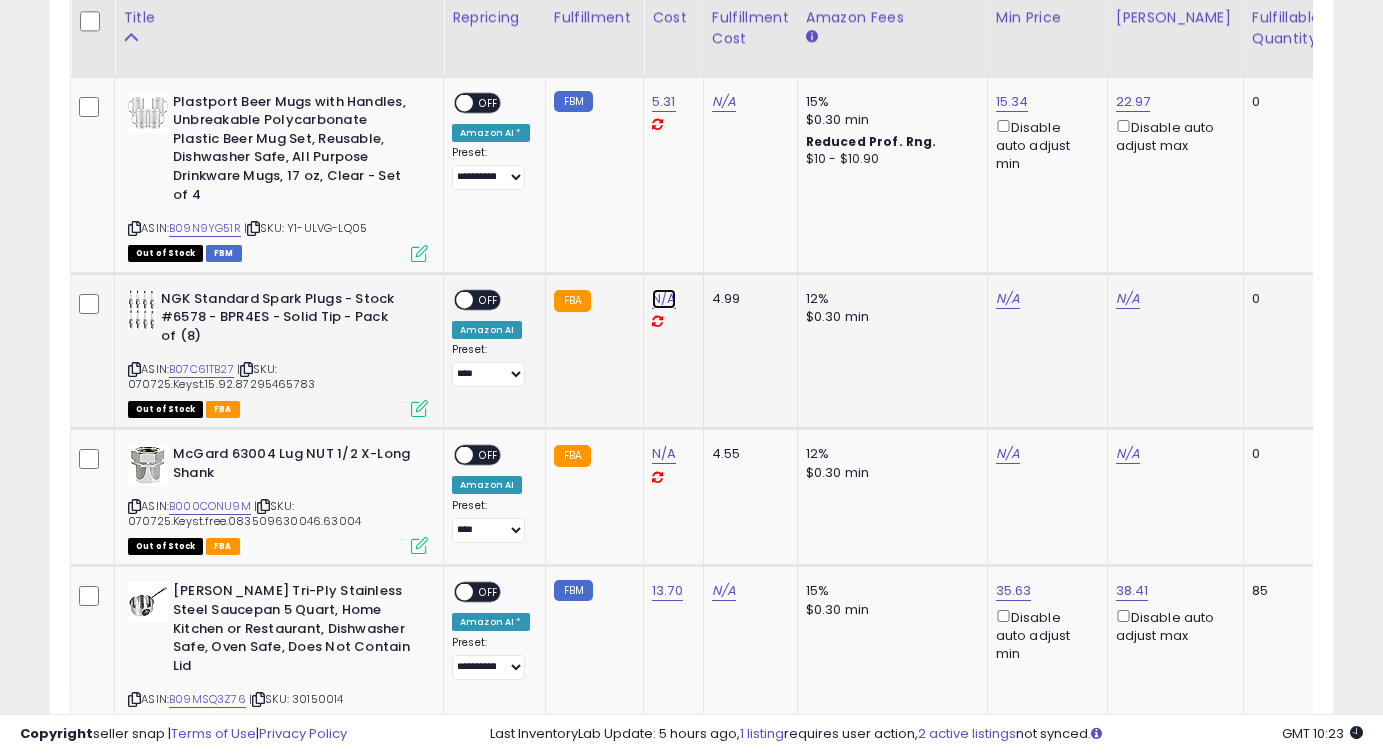 click on "N/A" at bounding box center [664, -2750] 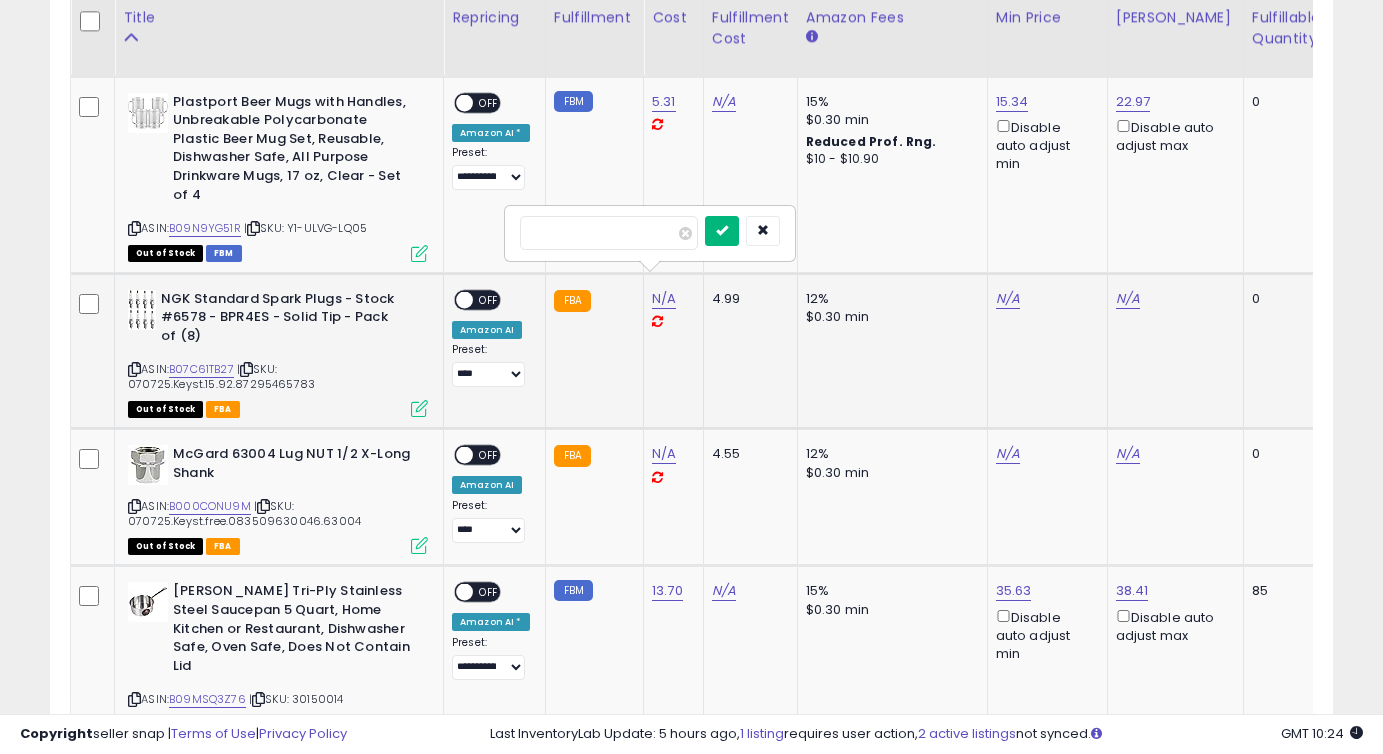 type on "*****" 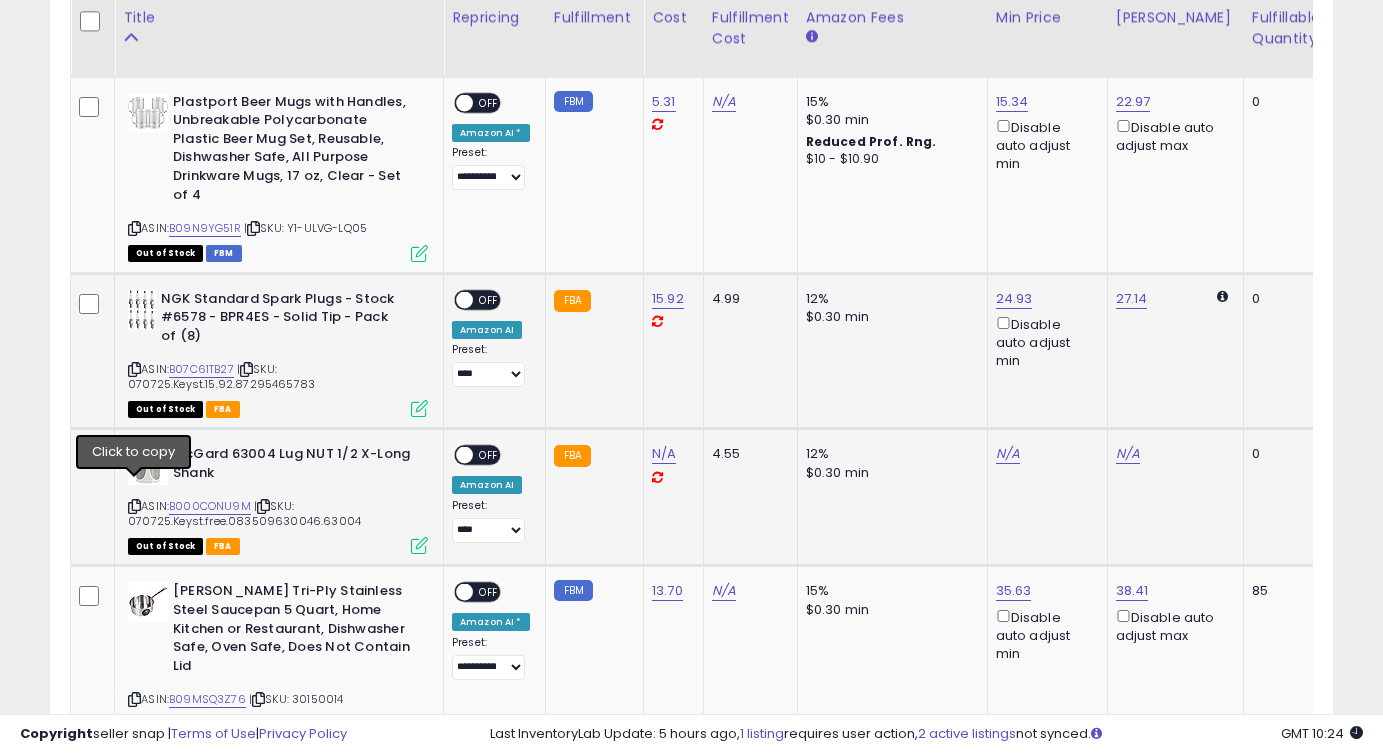 click at bounding box center [134, 506] 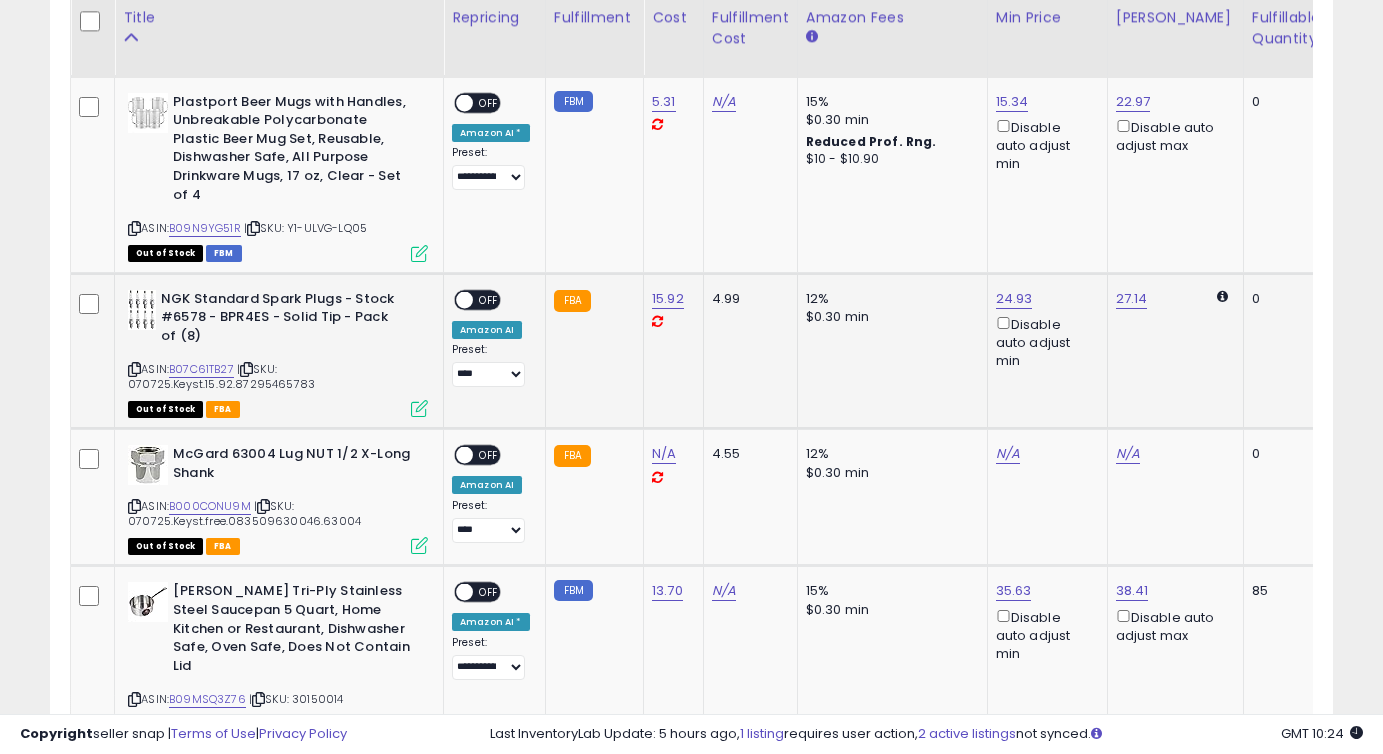 click on "OFF" at bounding box center [489, 299] 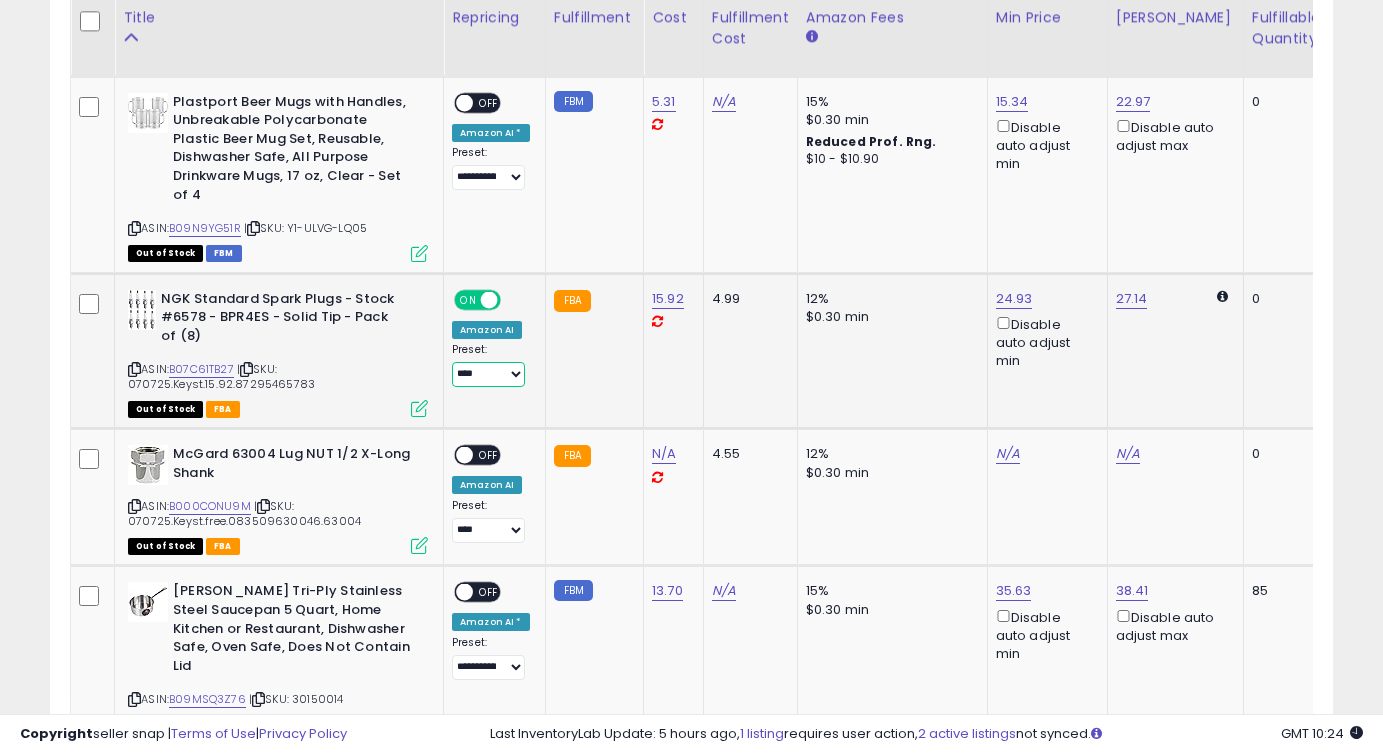 click on "**********" at bounding box center (488, 374) 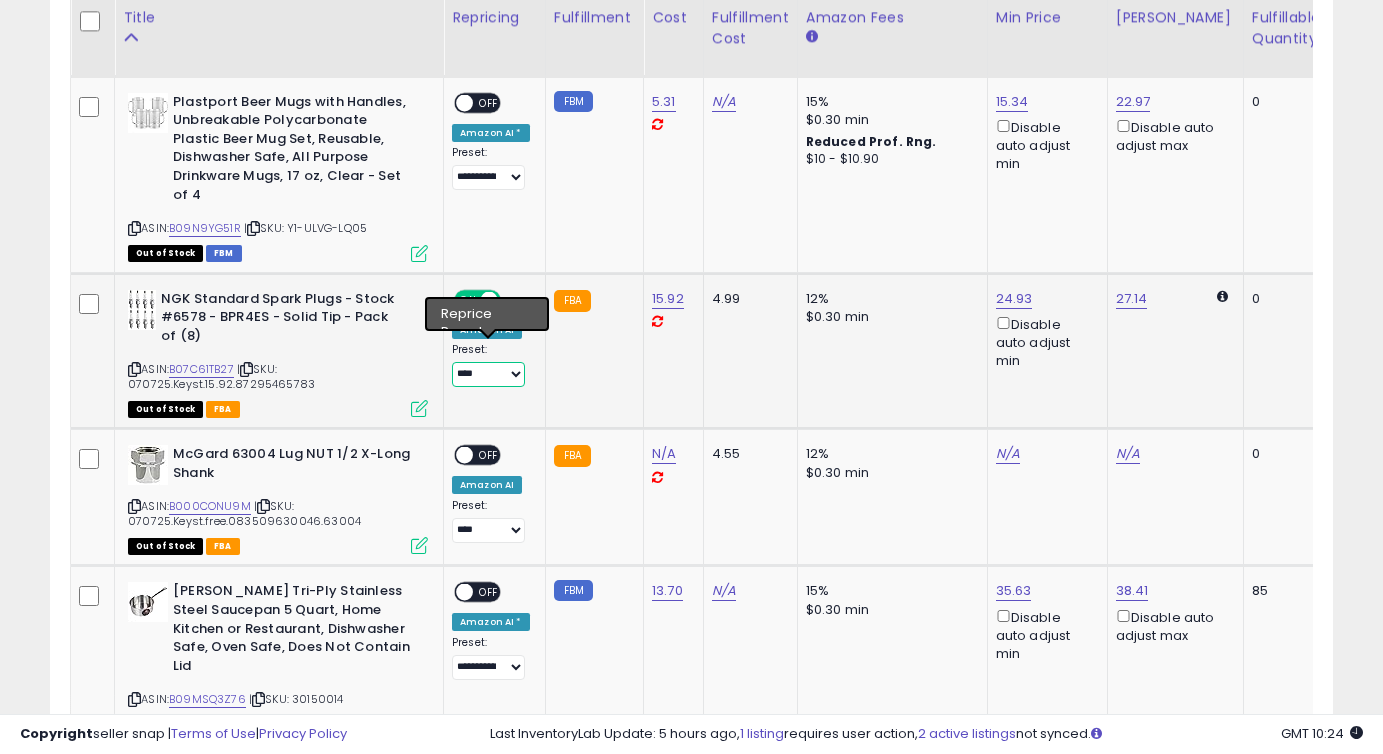 select on "**********" 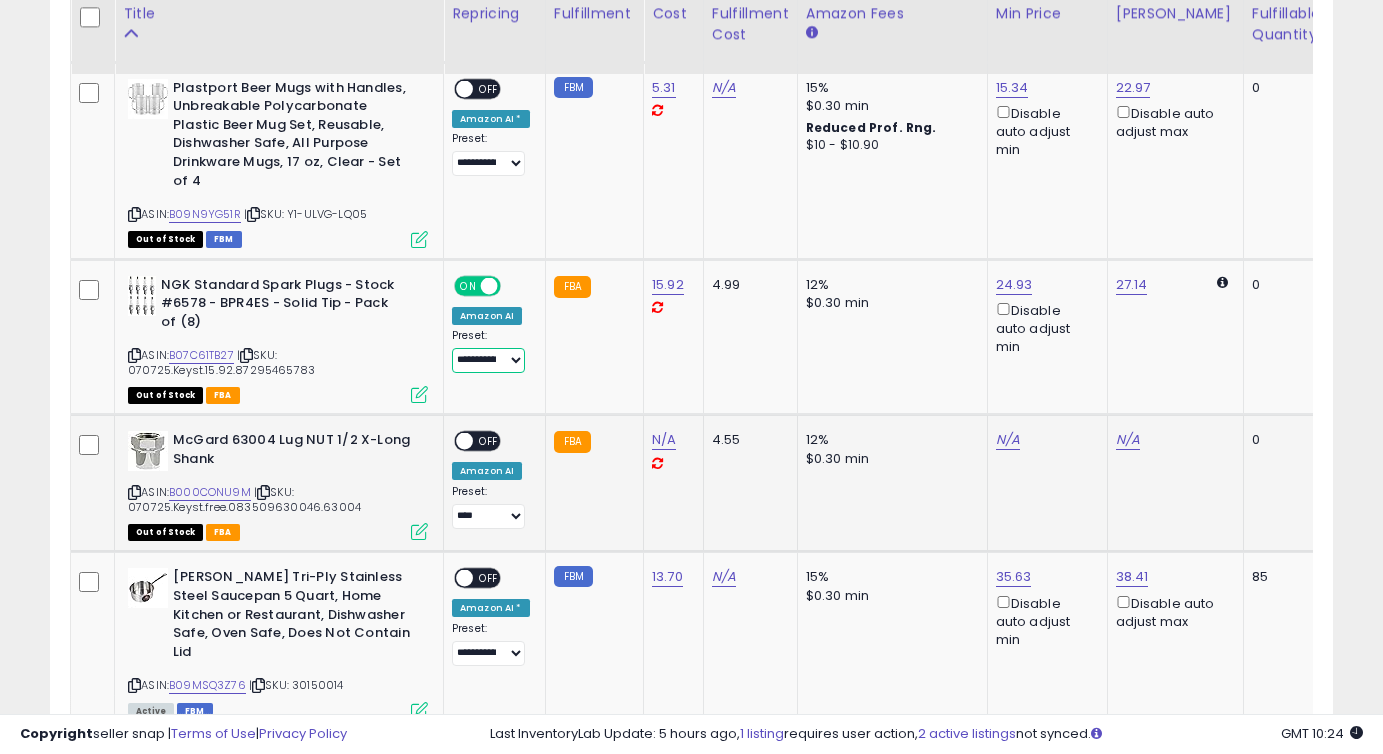 scroll, scrollTop: 4031, scrollLeft: 0, axis: vertical 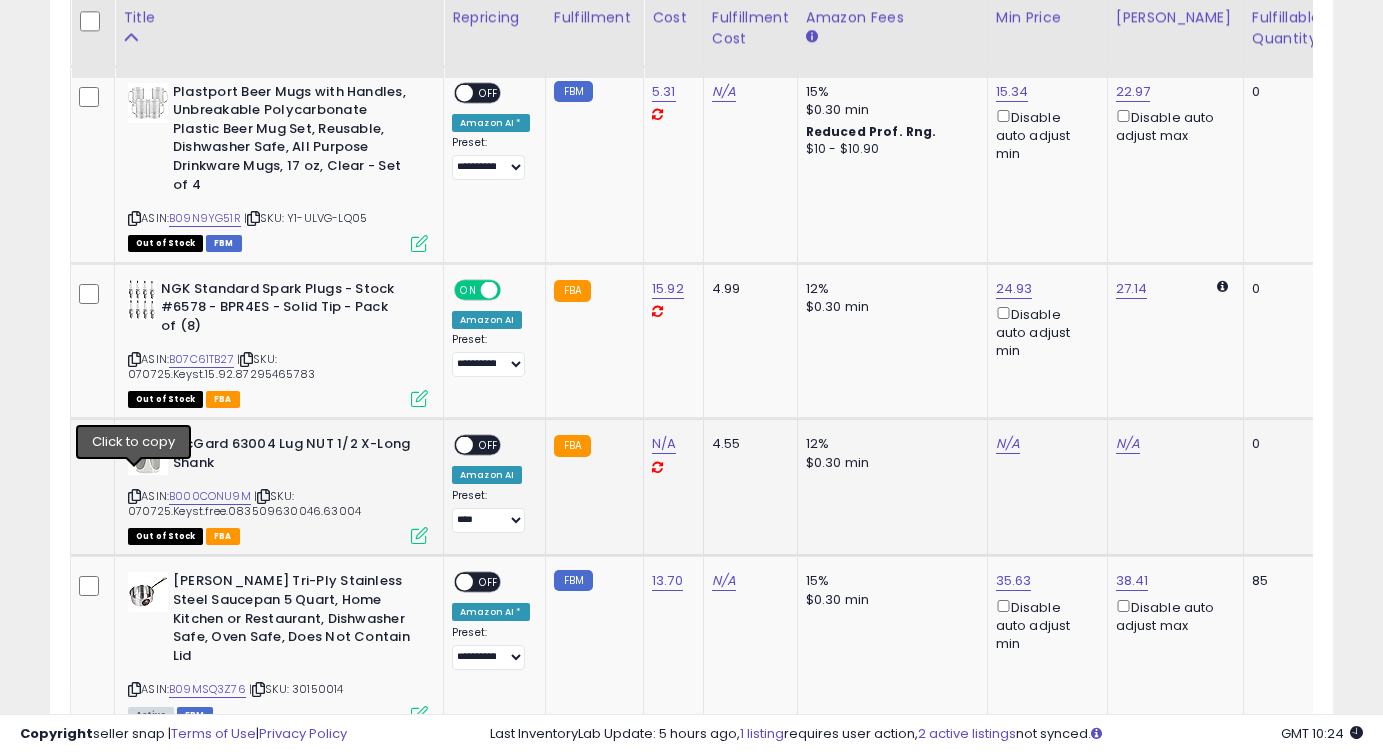 click at bounding box center (134, 496) 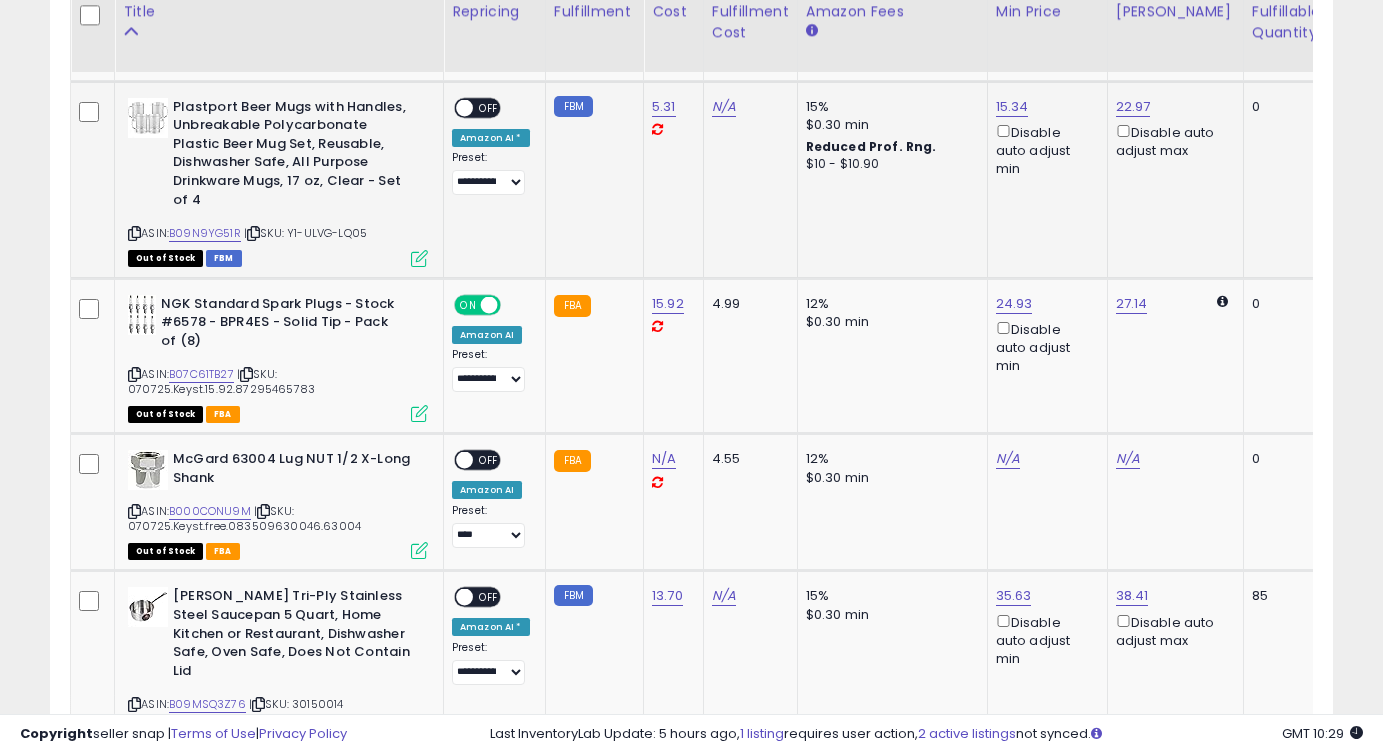 scroll, scrollTop: 4010, scrollLeft: 0, axis: vertical 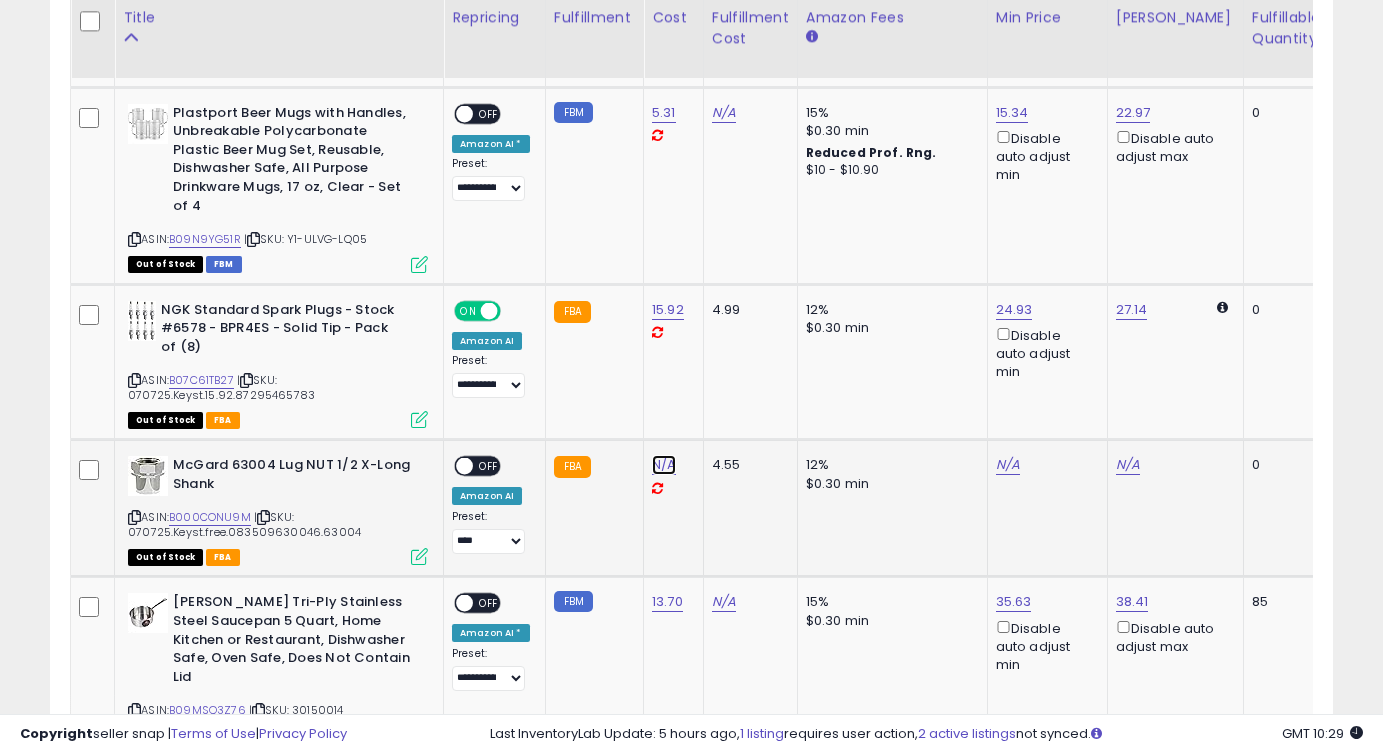click on "N/A" at bounding box center [664, -2739] 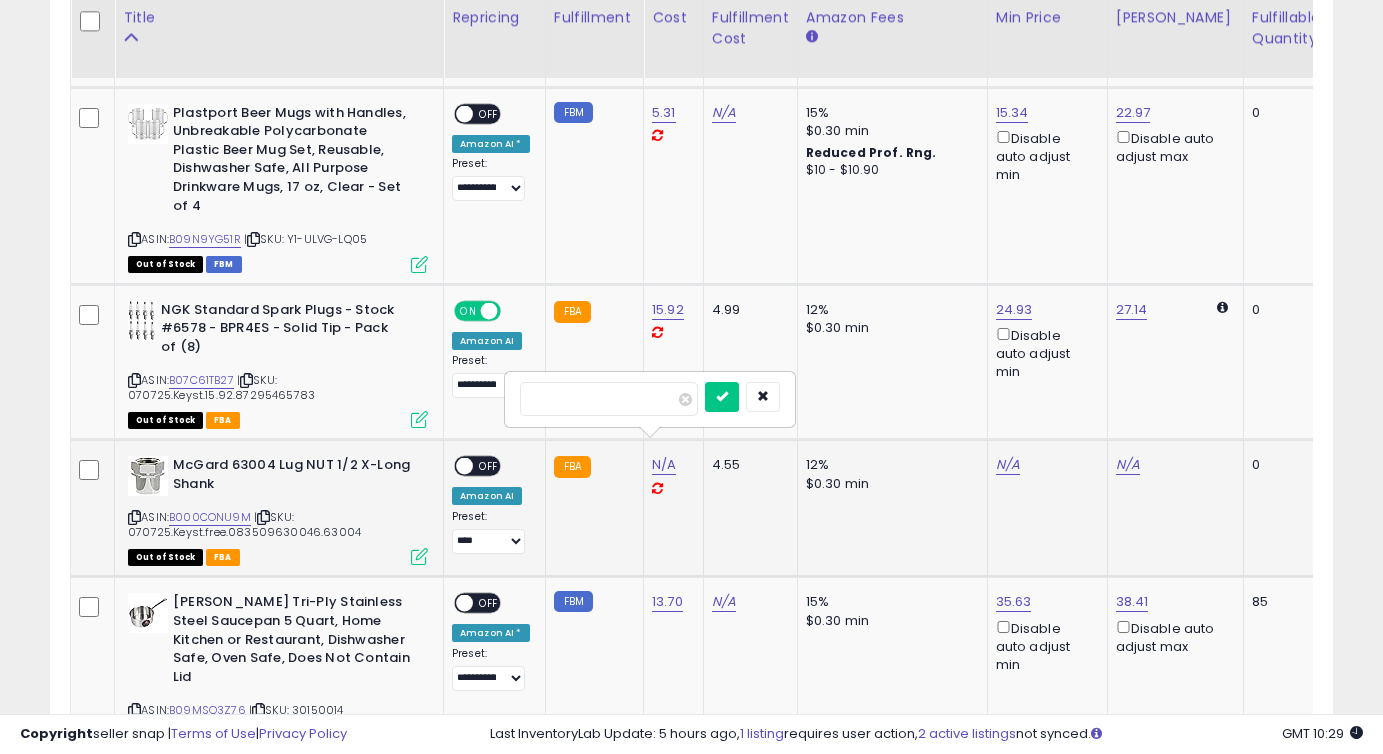 type on "*****" 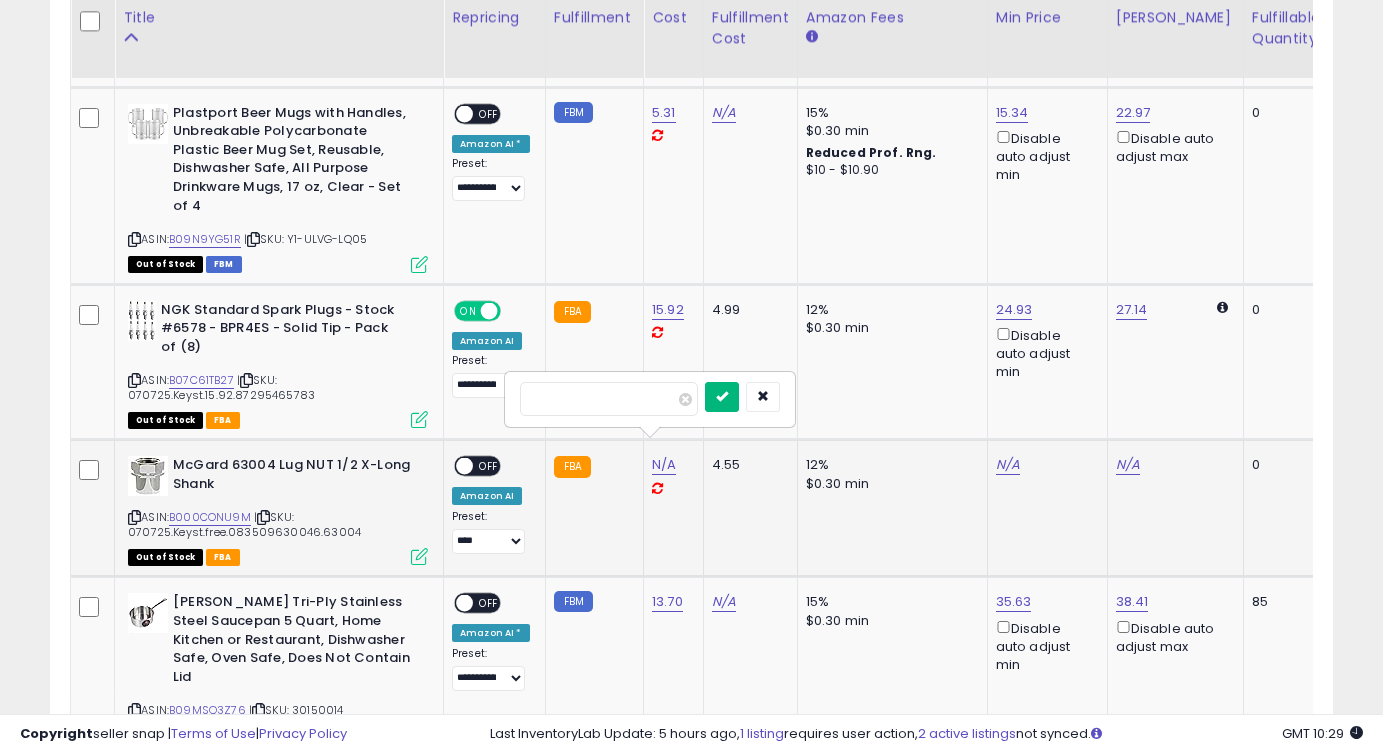 click at bounding box center [722, 396] 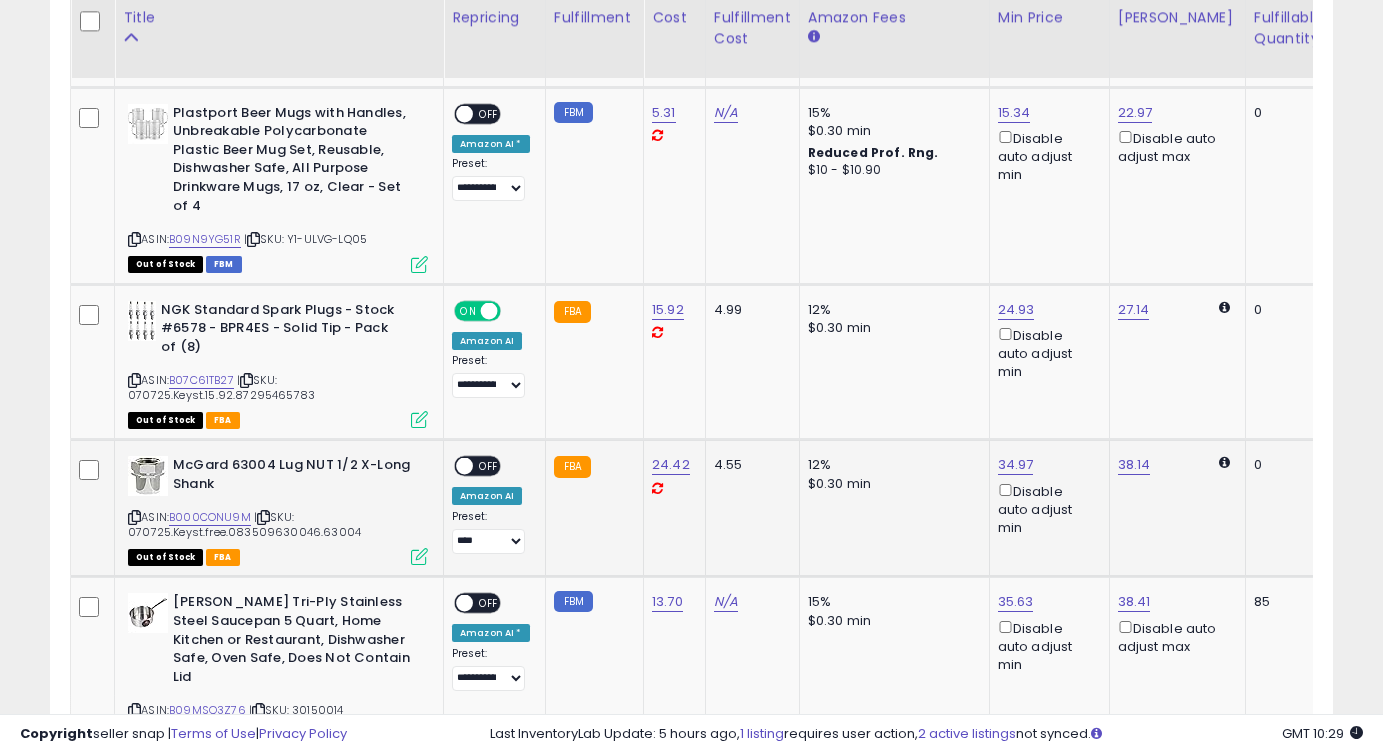click on "OFF" at bounding box center [489, 466] 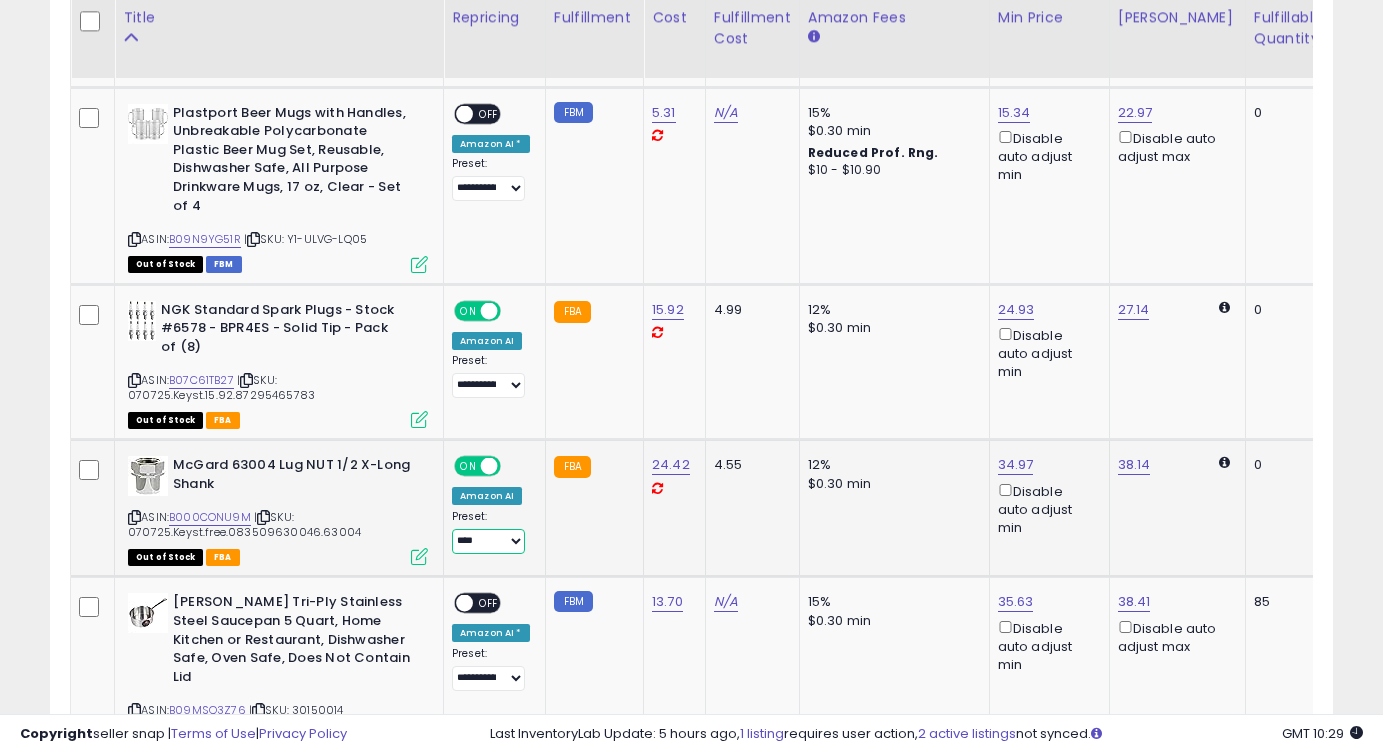 click on "**********" at bounding box center [488, 541] 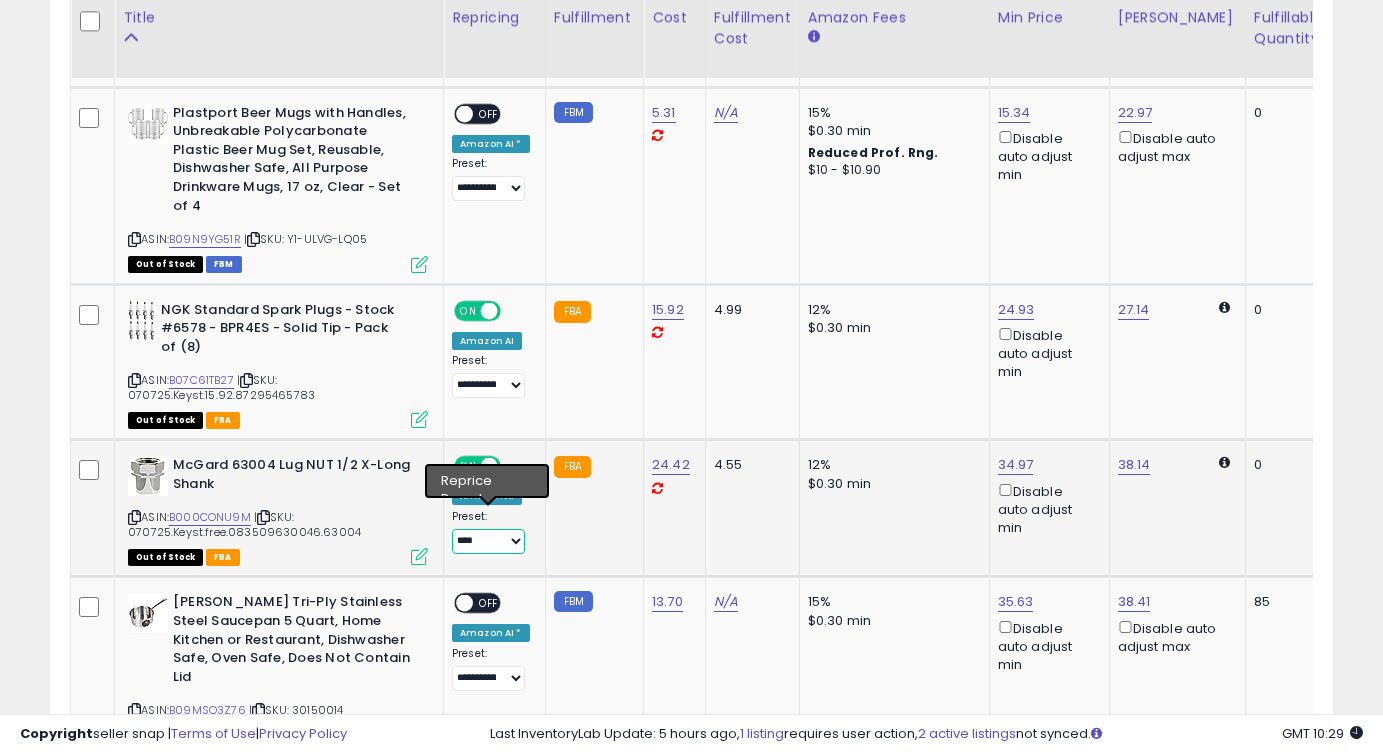 select on "**********" 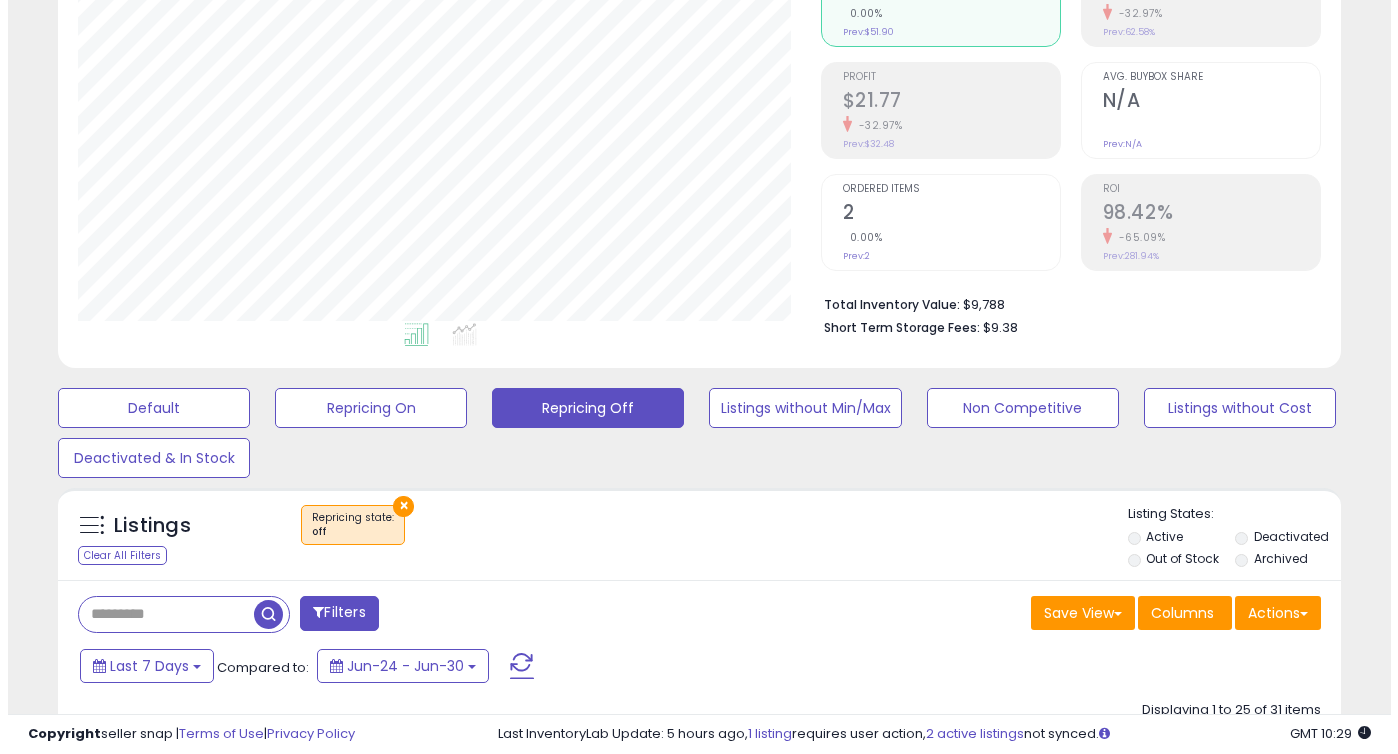 scroll, scrollTop: 240, scrollLeft: 0, axis: vertical 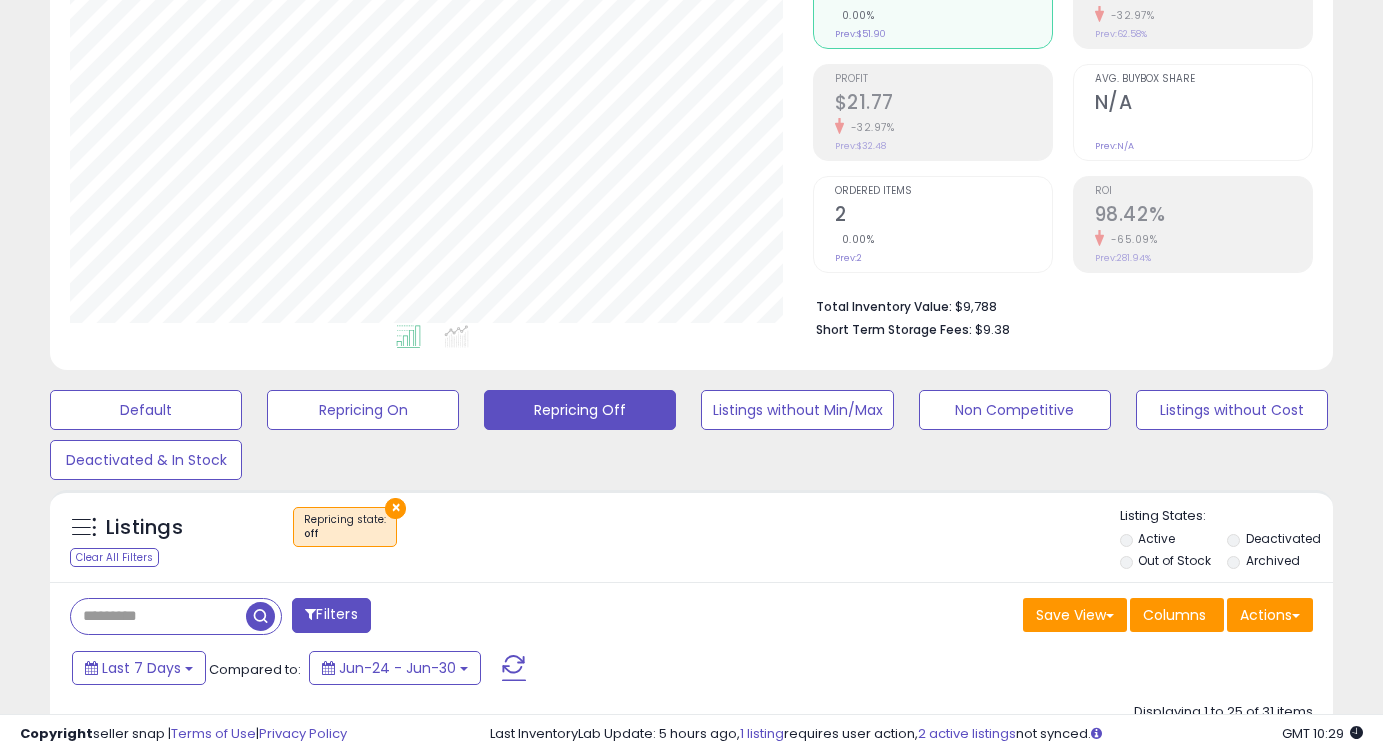 click on "×" at bounding box center (395, 508) 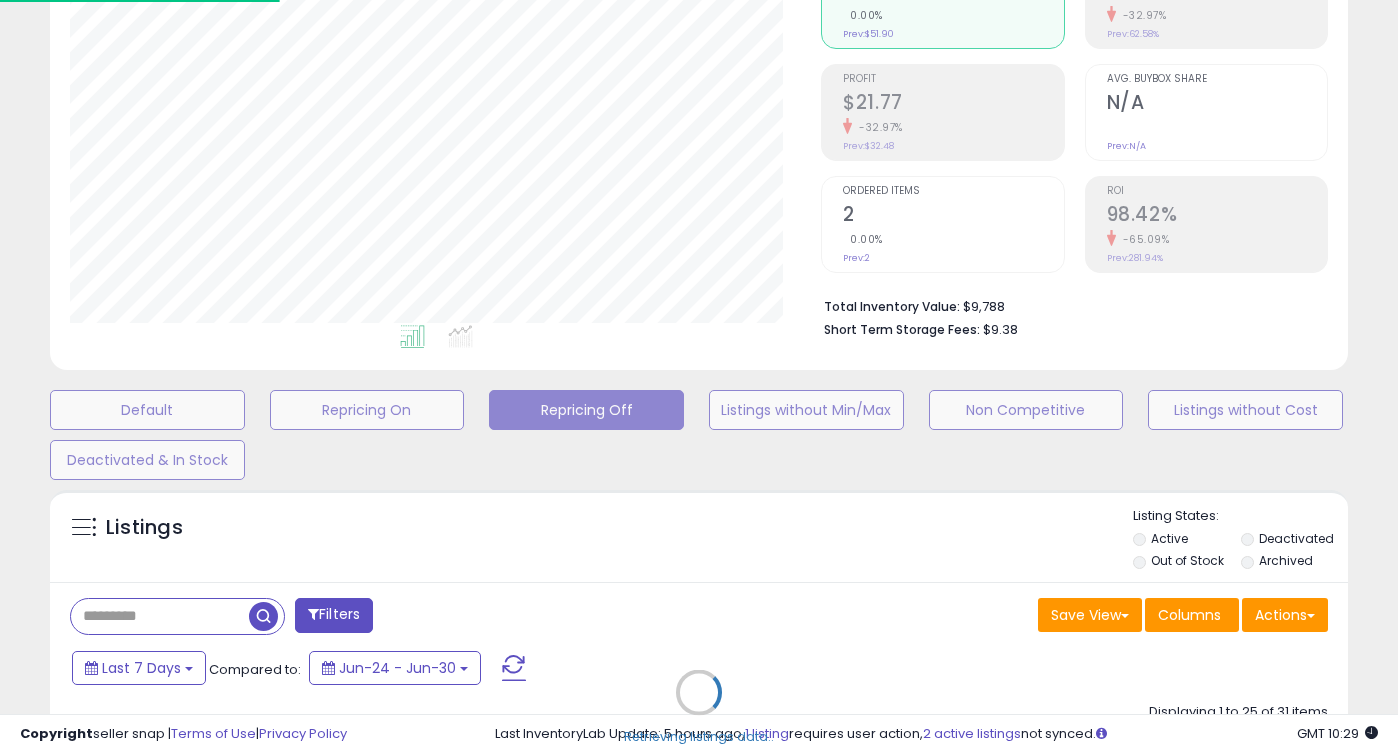 scroll, scrollTop: 999590, scrollLeft: 999248, axis: both 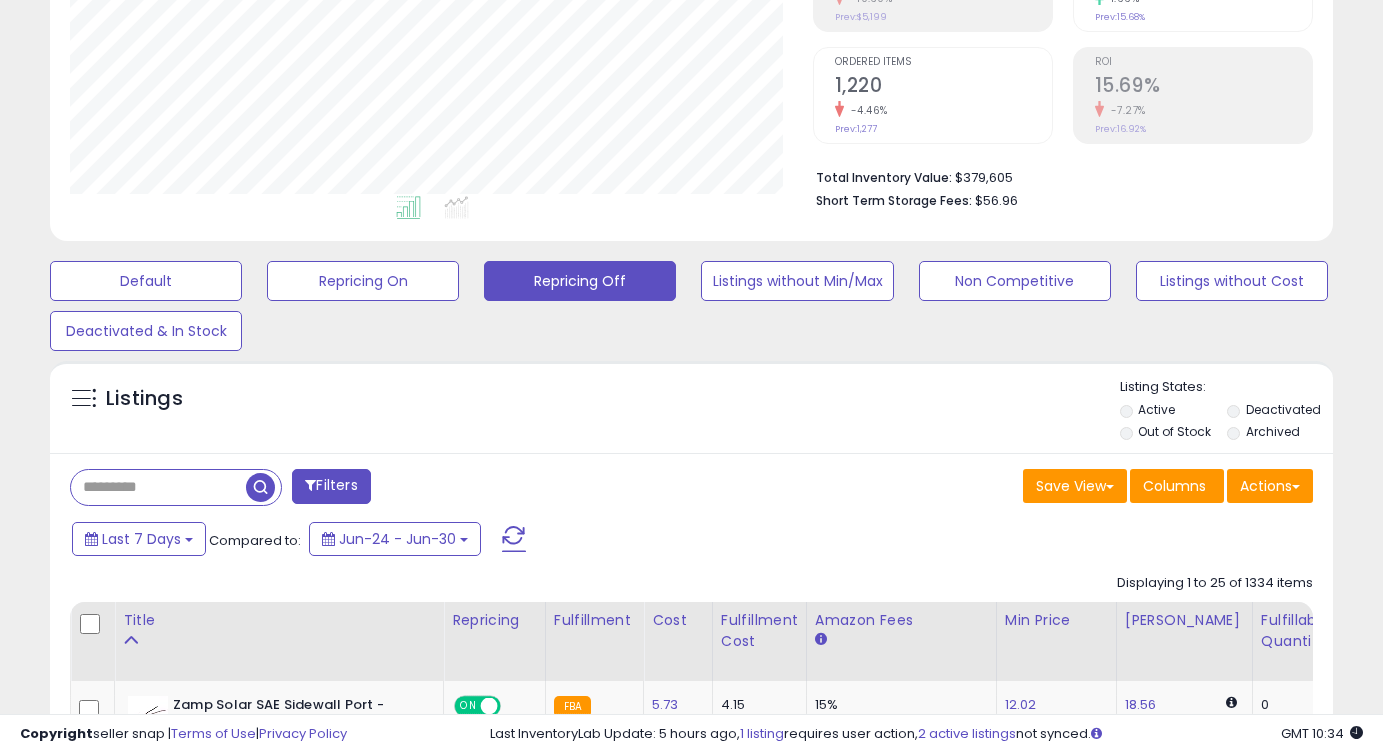 click at bounding box center [158, 487] 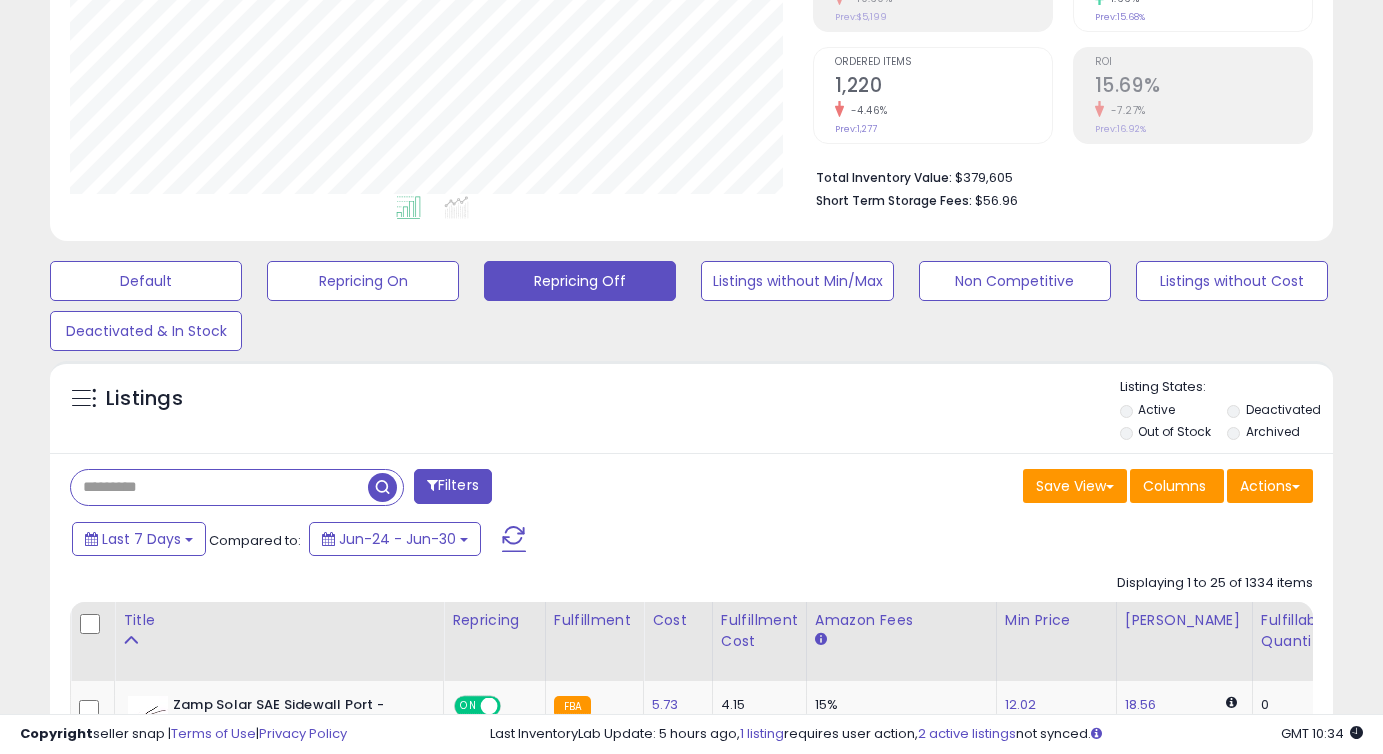 click at bounding box center [219, 487] 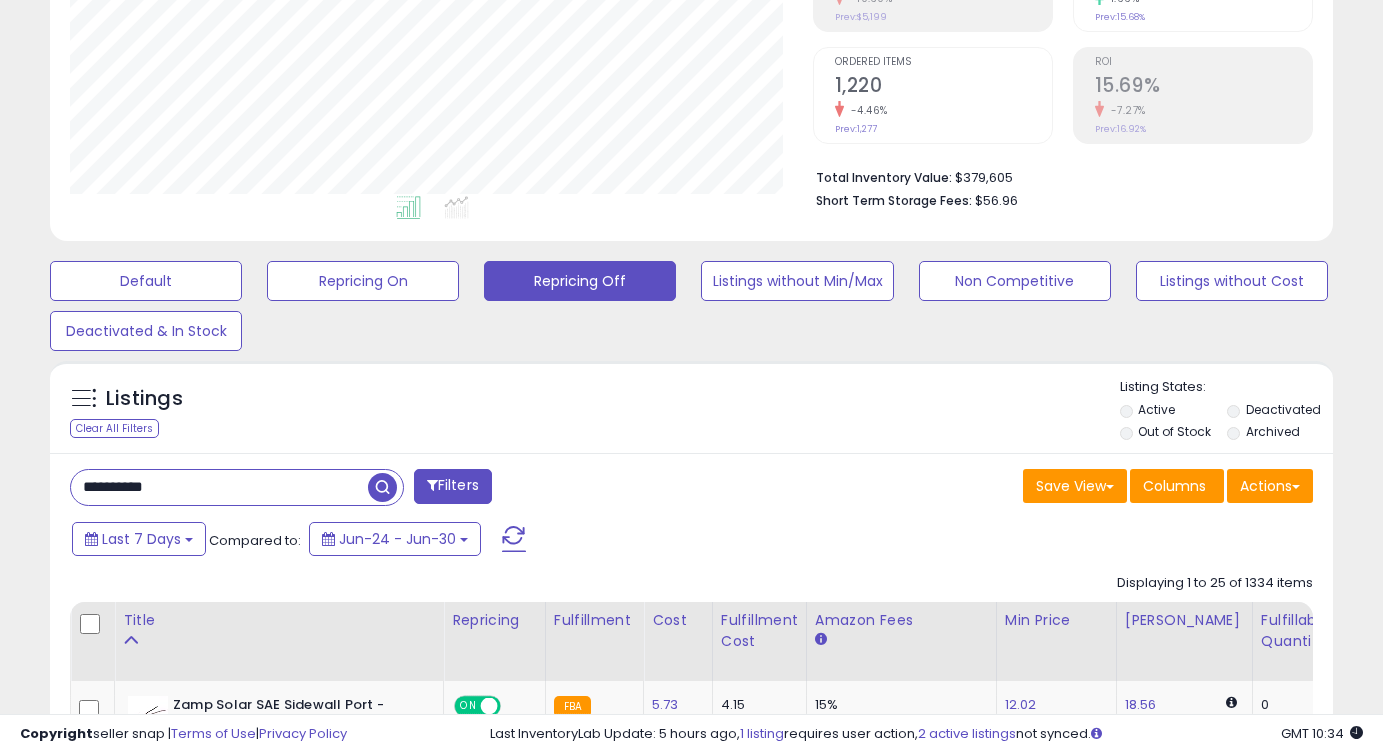 type on "**********" 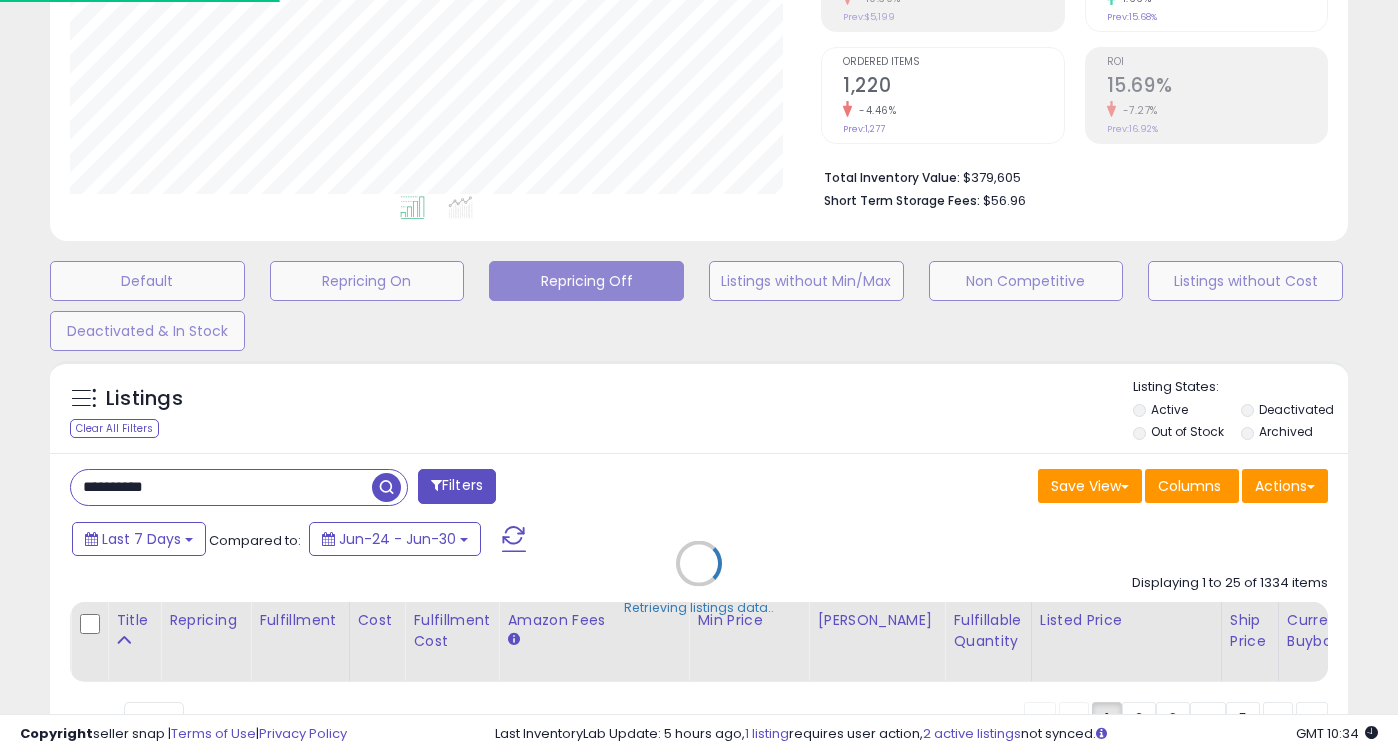scroll, scrollTop: 999590, scrollLeft: 999248, axis: both 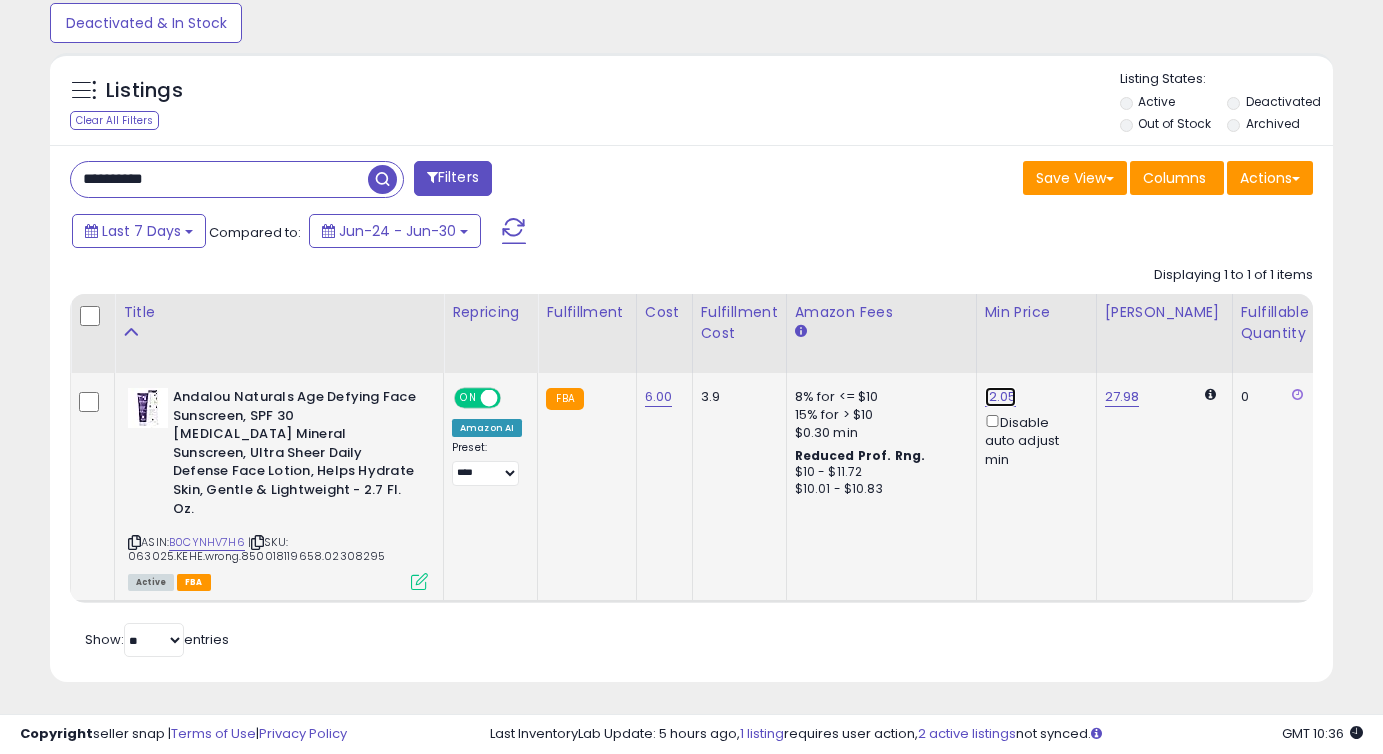 click on "12.05" at bounding box center [1001, 397] 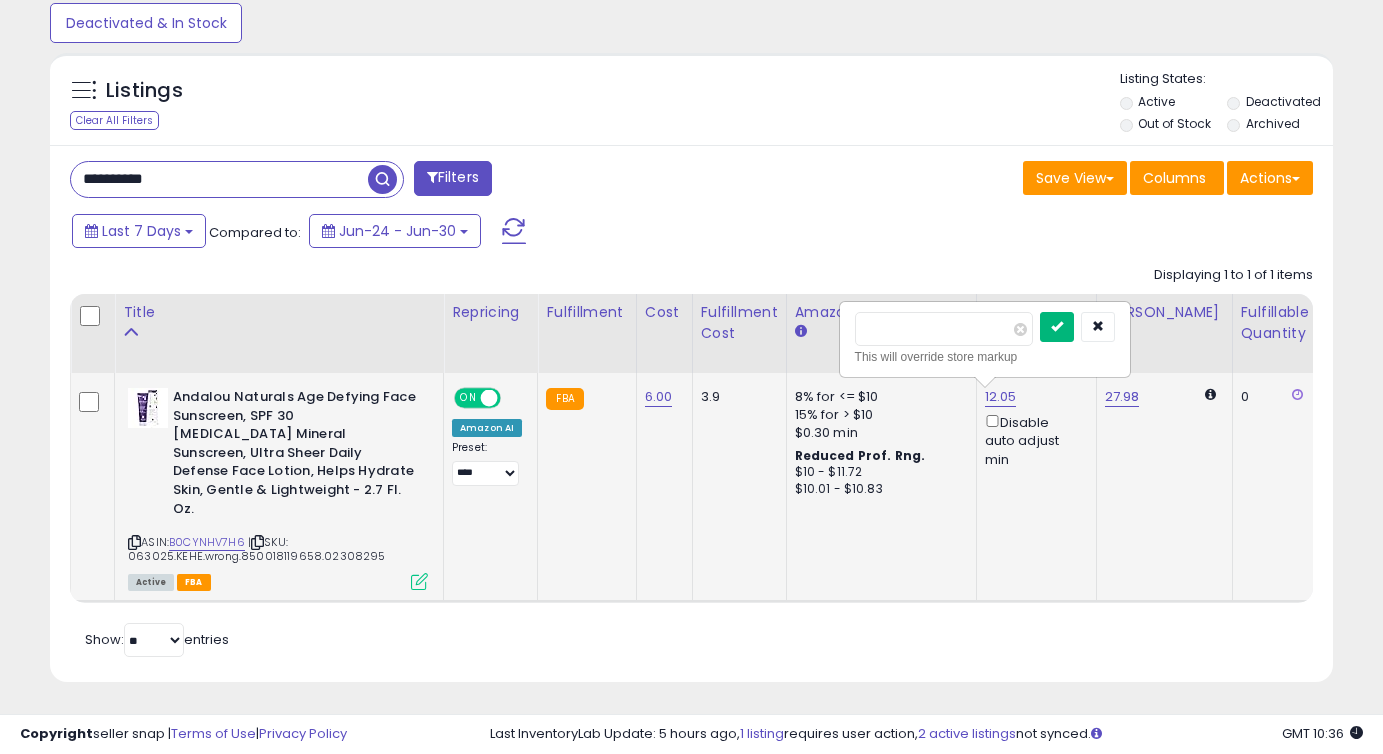type on "*****" 